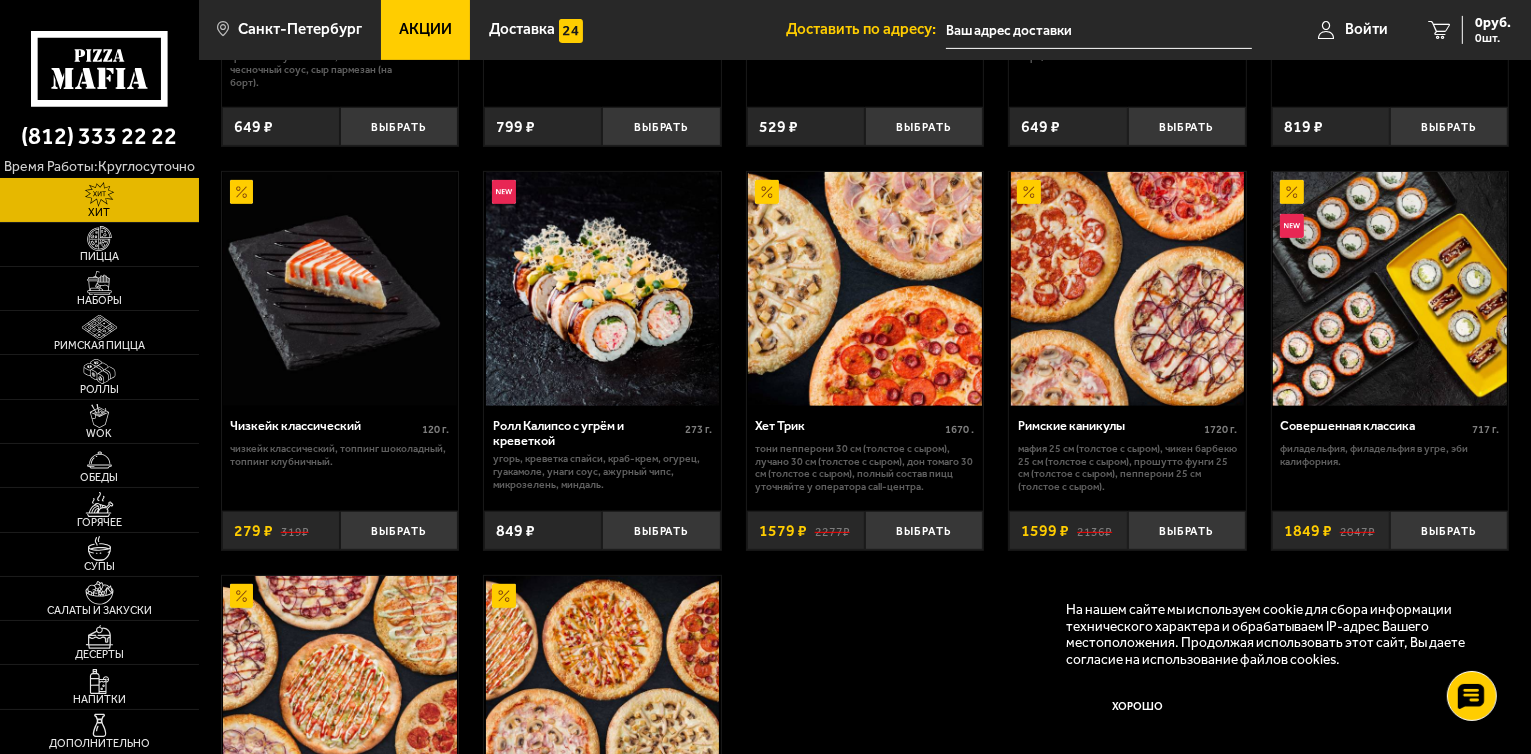 scroll, scrollTop: 839, scrollLeft: 0, axis: vertical 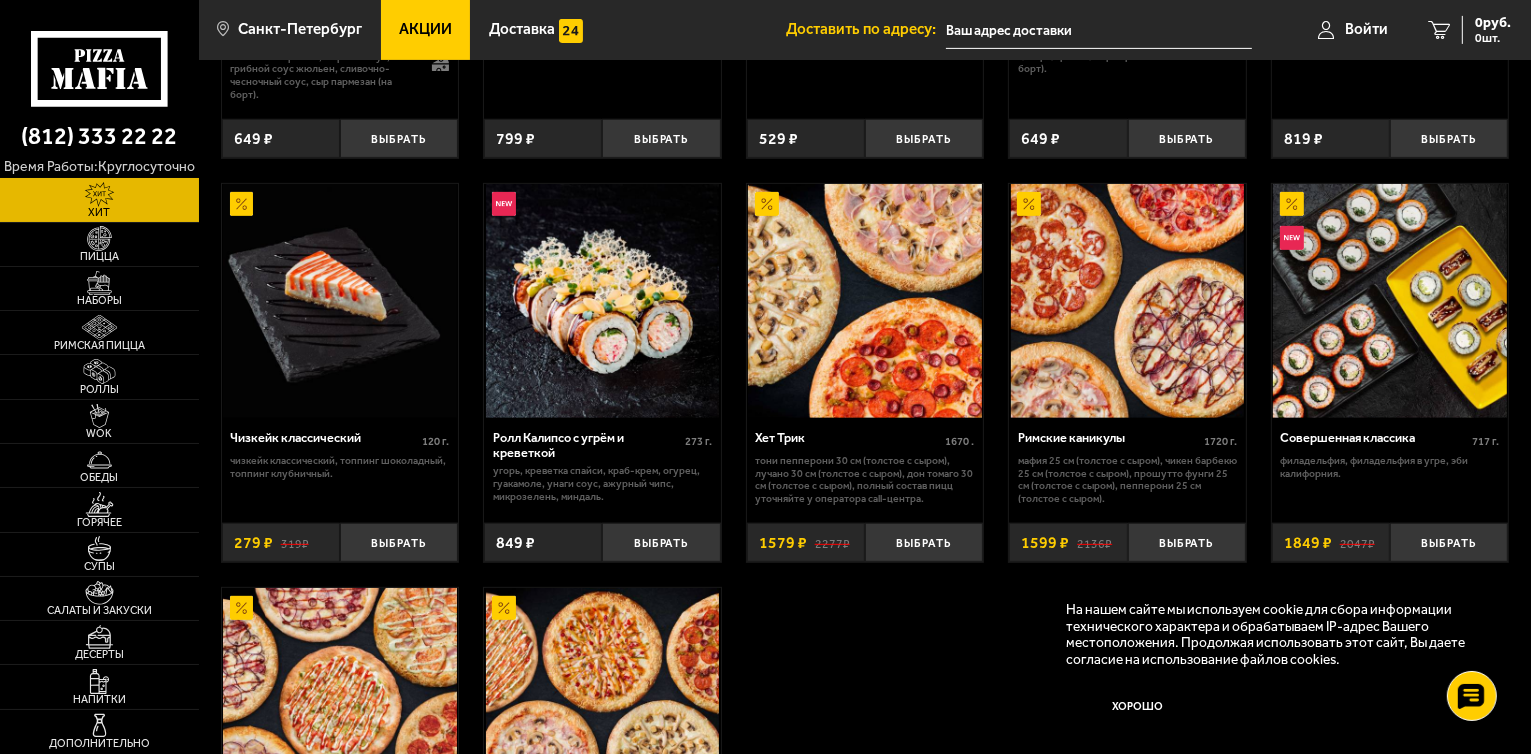 click at bounding box center (1127, 301) 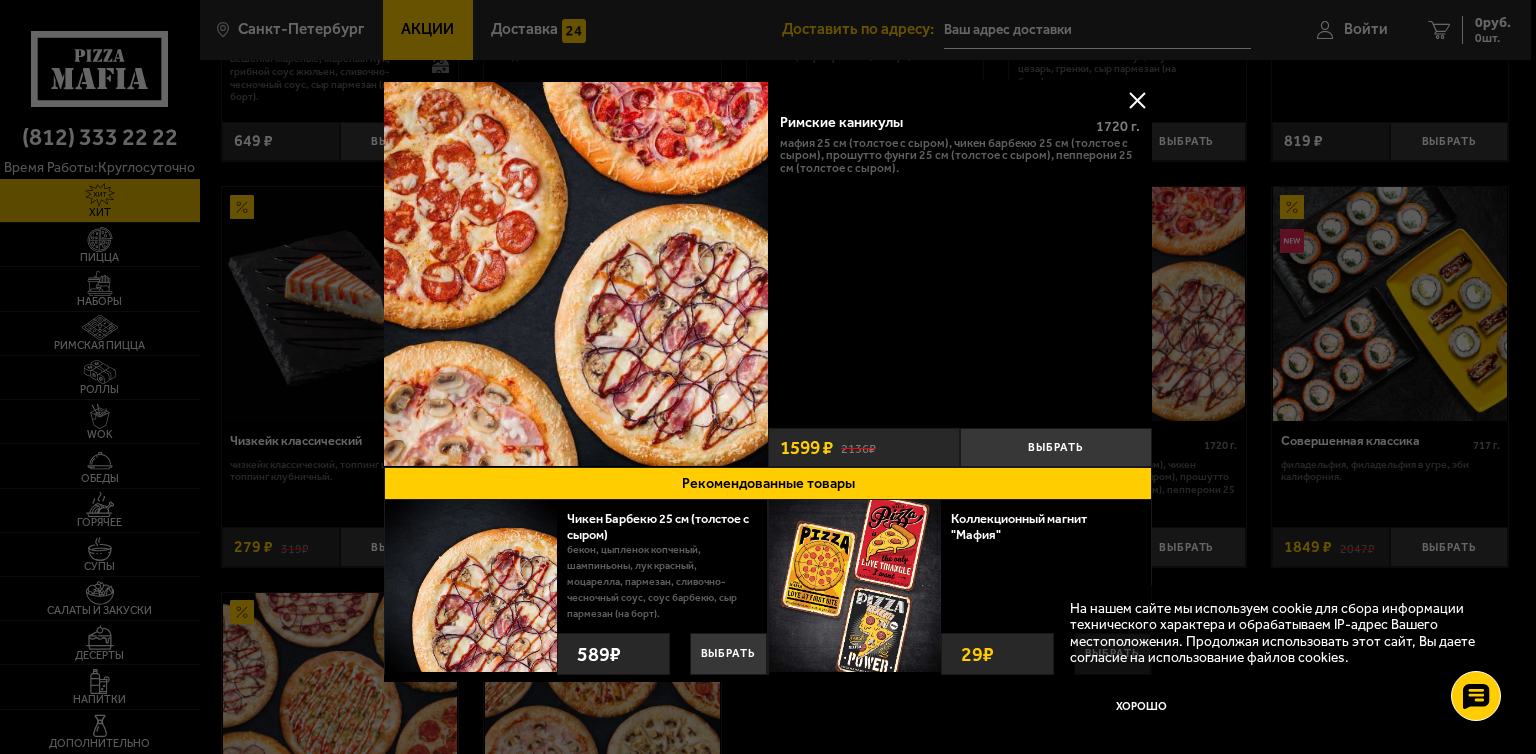 click at bounding box center (1137, 100) 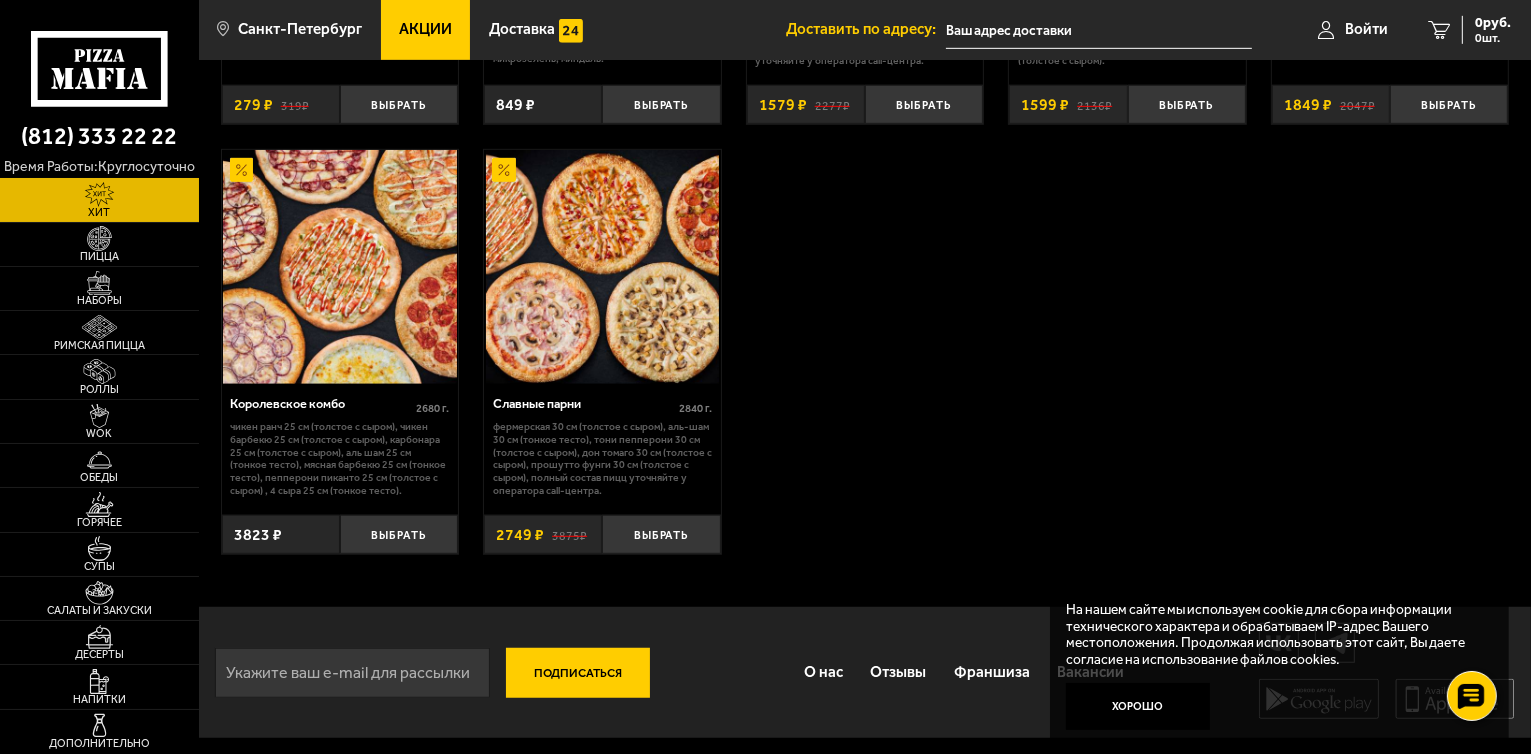 scroll, scrollTop: 1291, scrollLeft: 0, axis: vertical 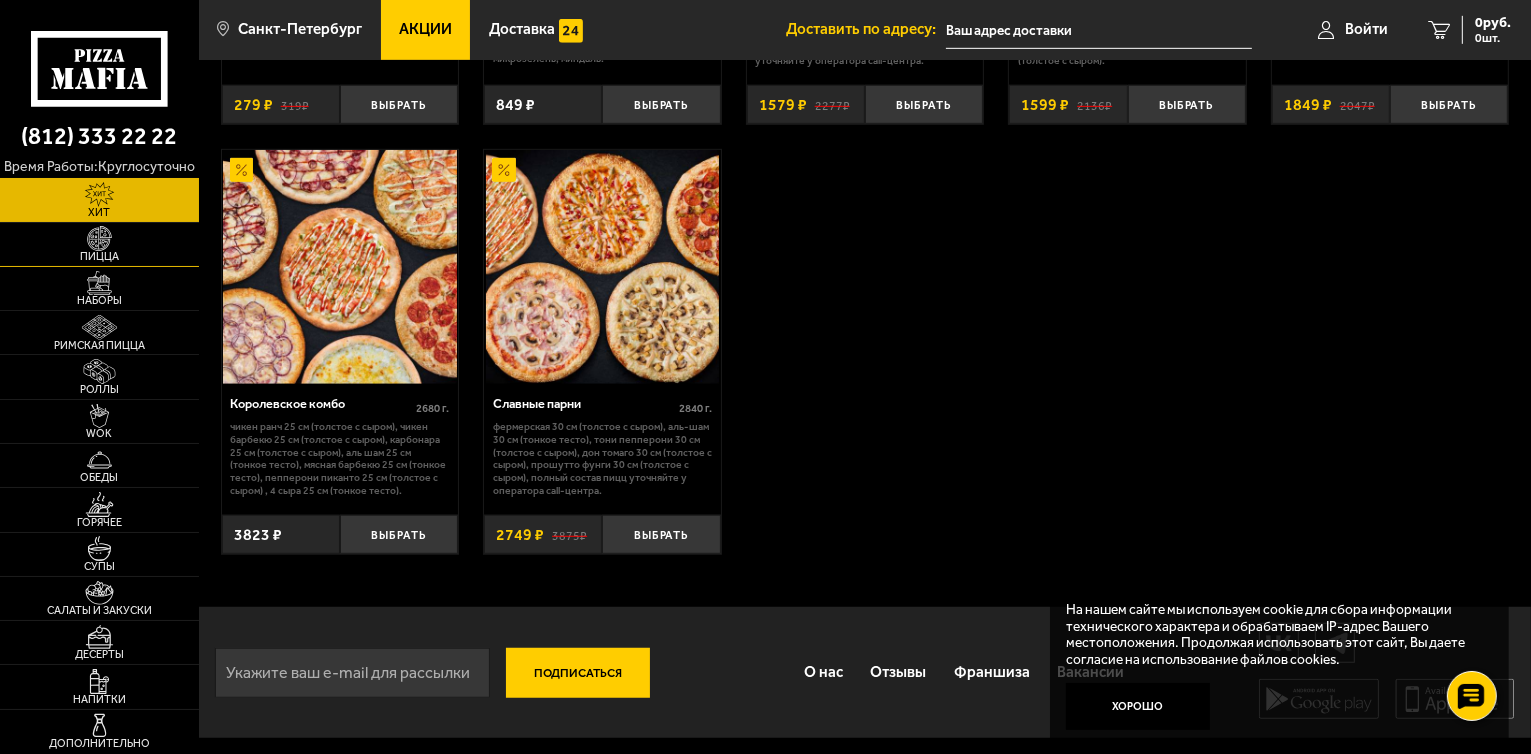 click at bounding box center (99, 238) 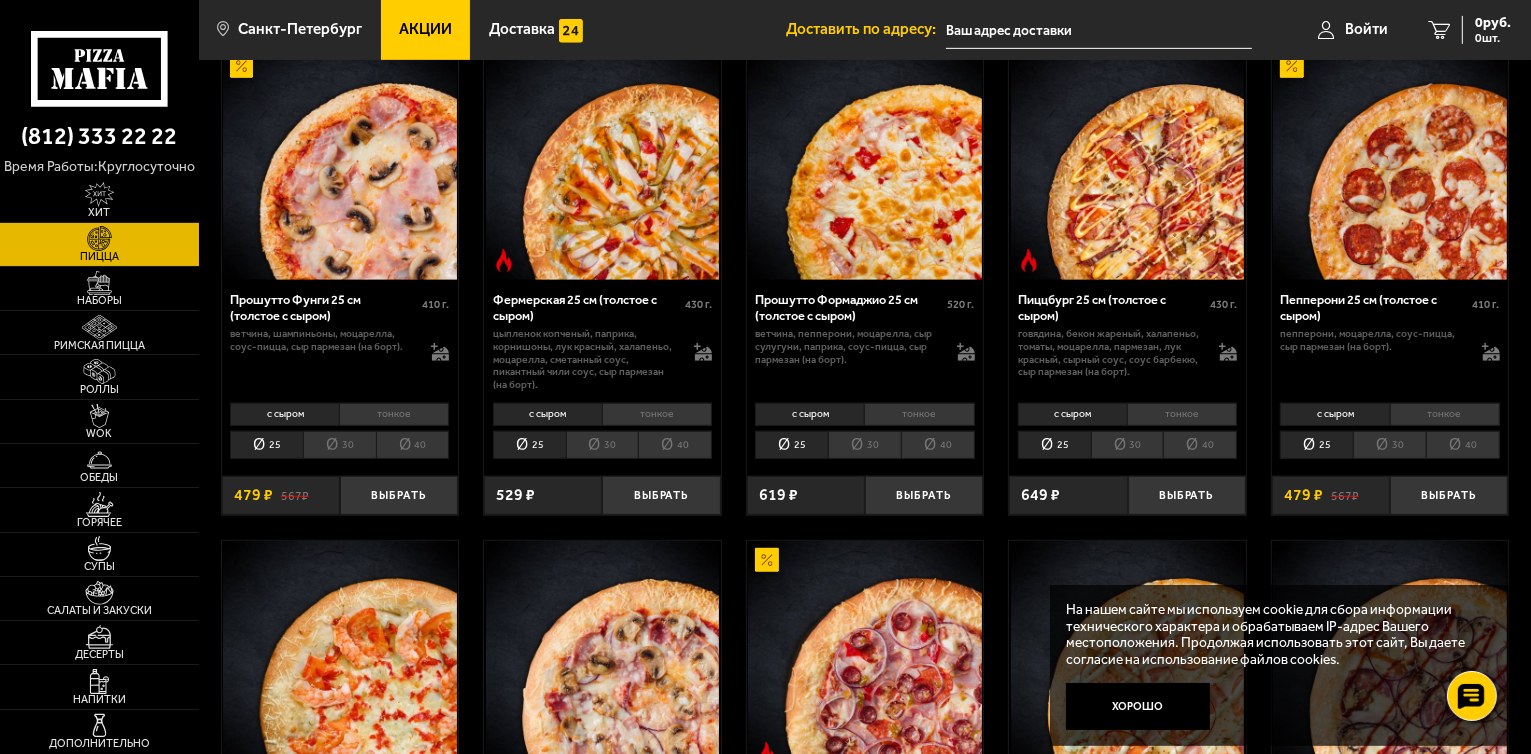 scroll, scrollTop: 1130, scrollLeft: 0, axis: vertical 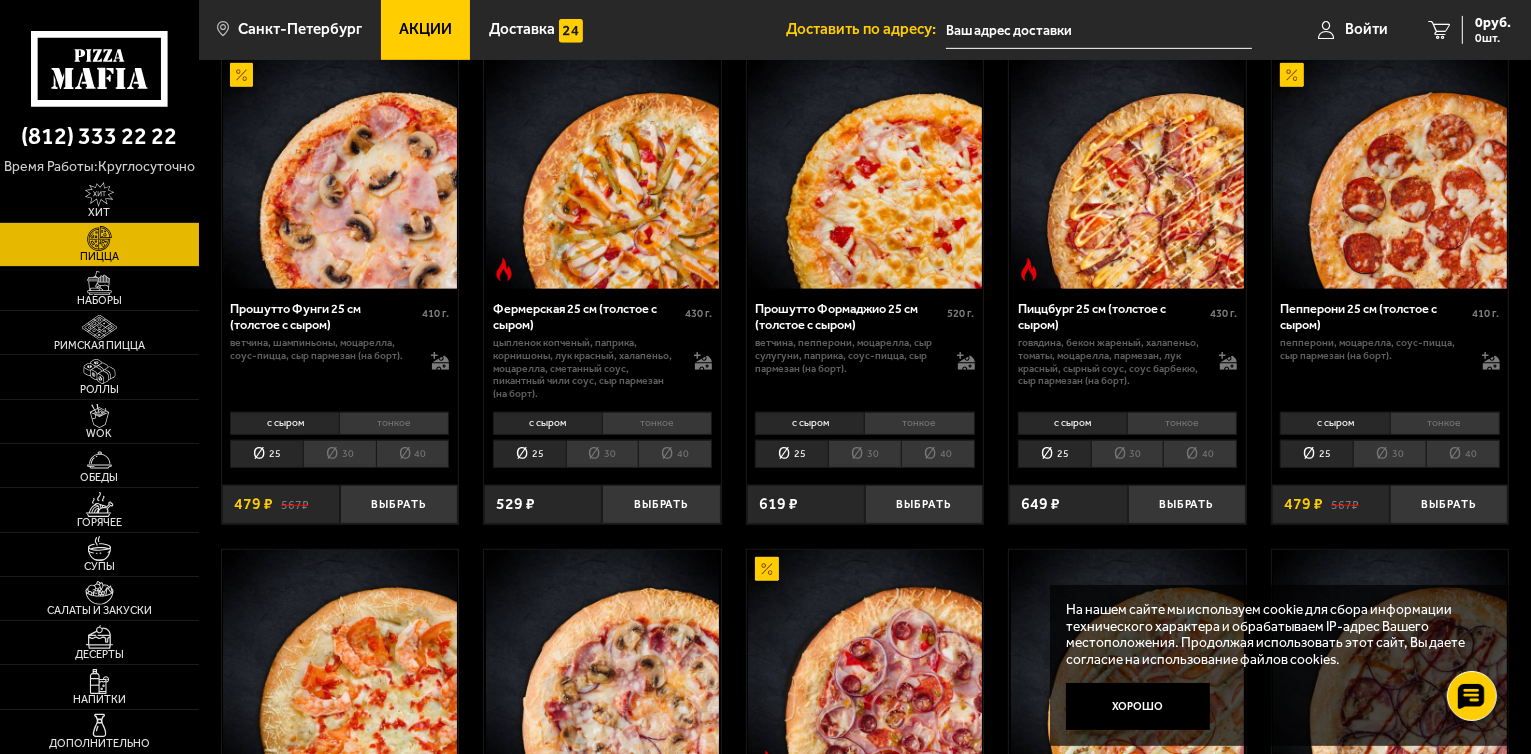 click on "40" at bounding box center [413, 454] 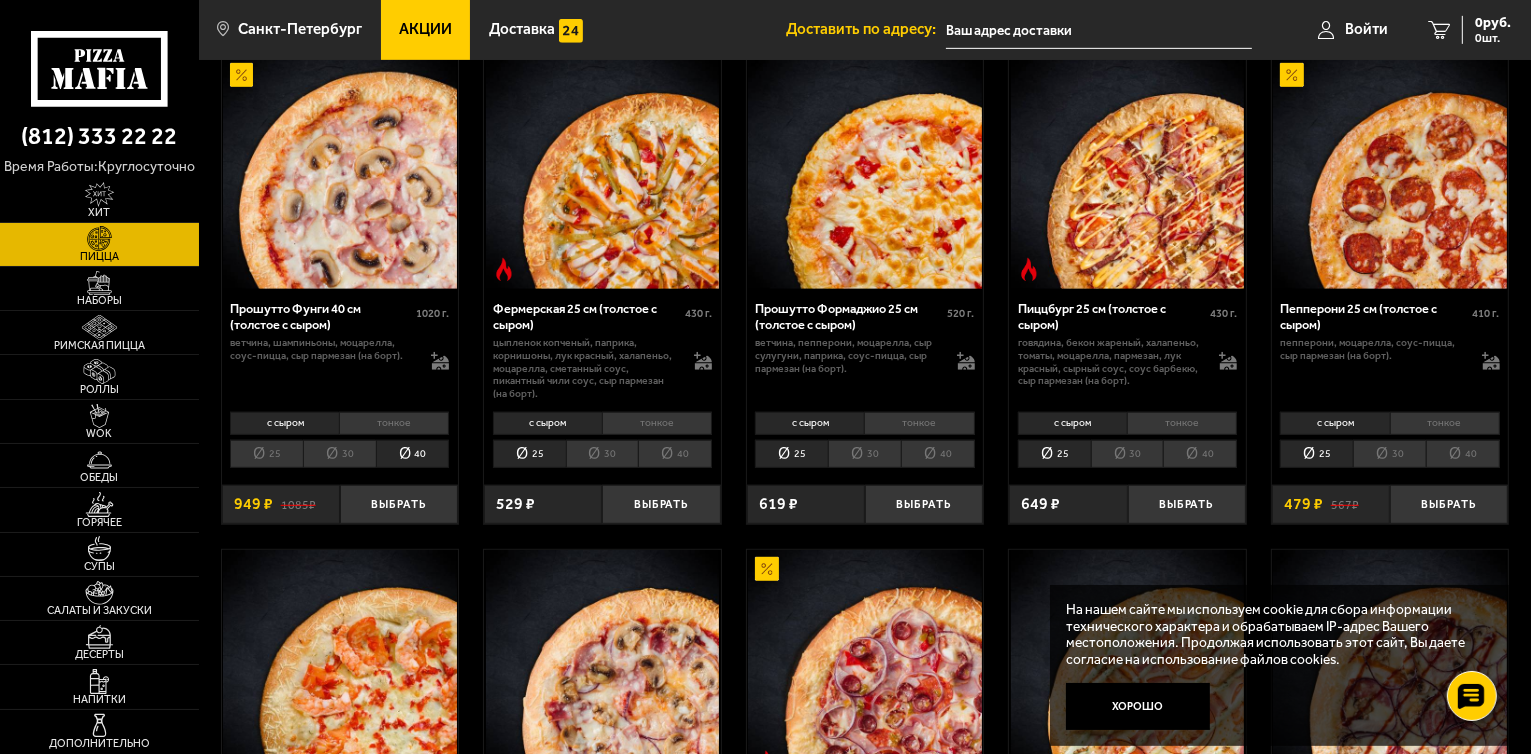 click on "30" at bounding box center [339, 454] 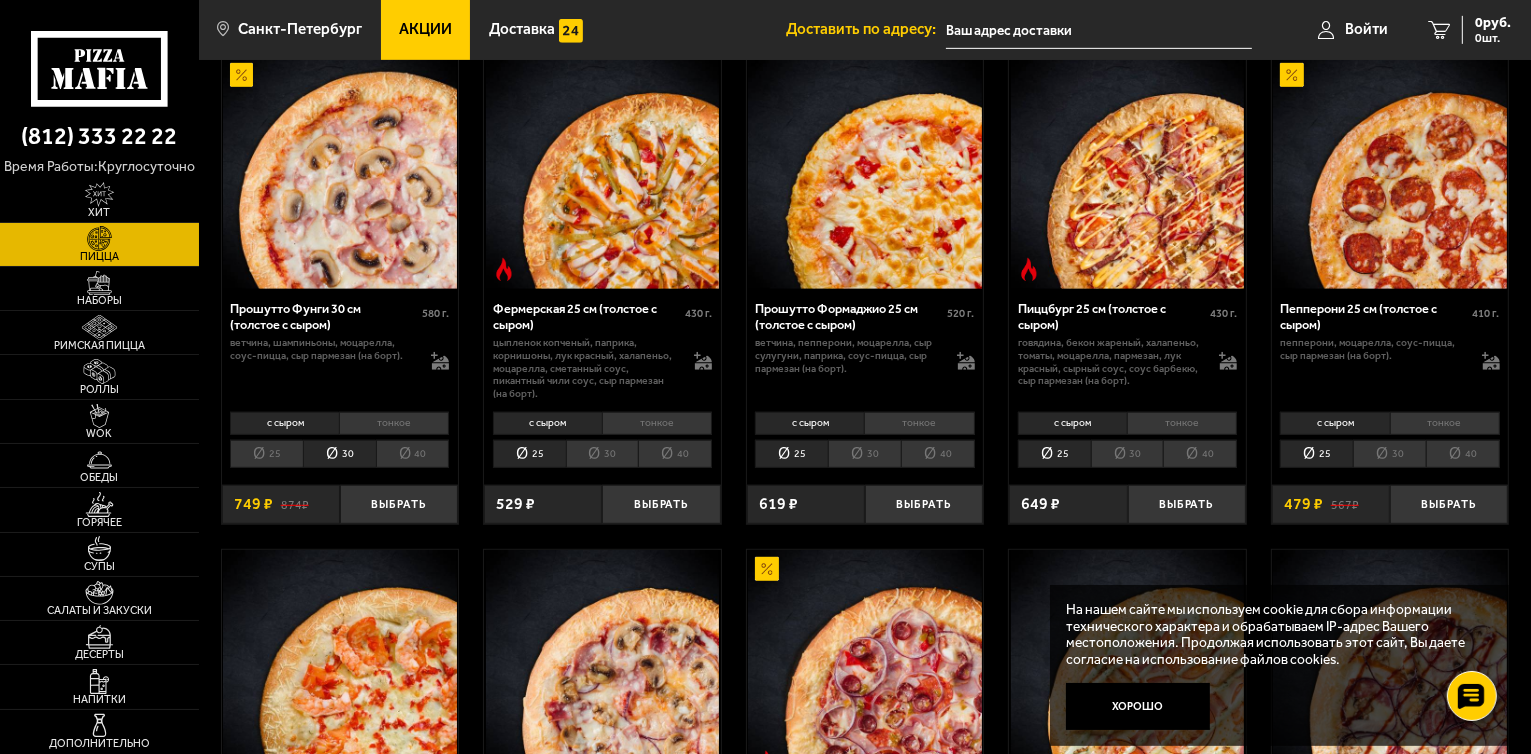 click on "30" at bounding box center [602, 454] 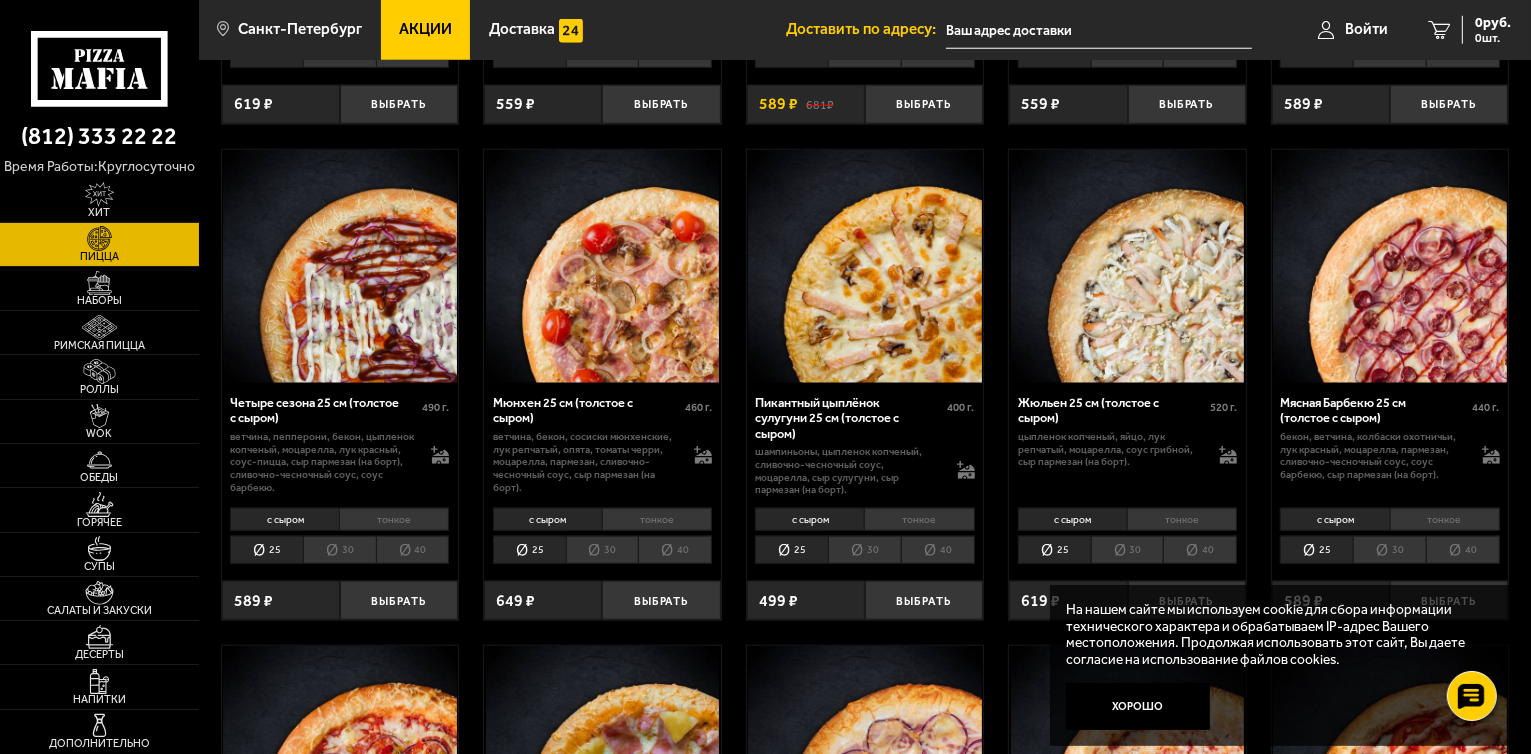 scroll, scrollTop: 2034, scrollLeft: 0, axis: vertical 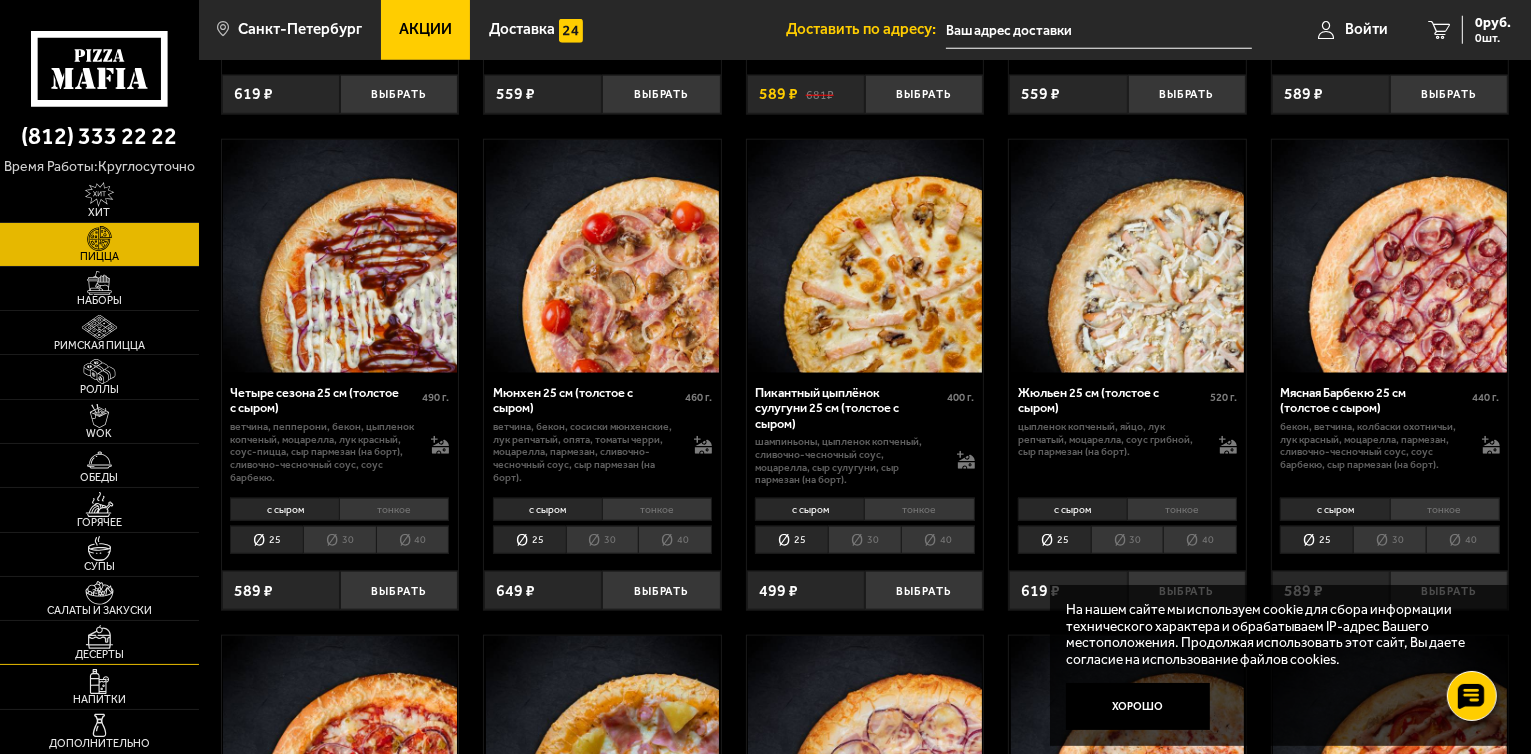 click at bounding box center (99, 637) 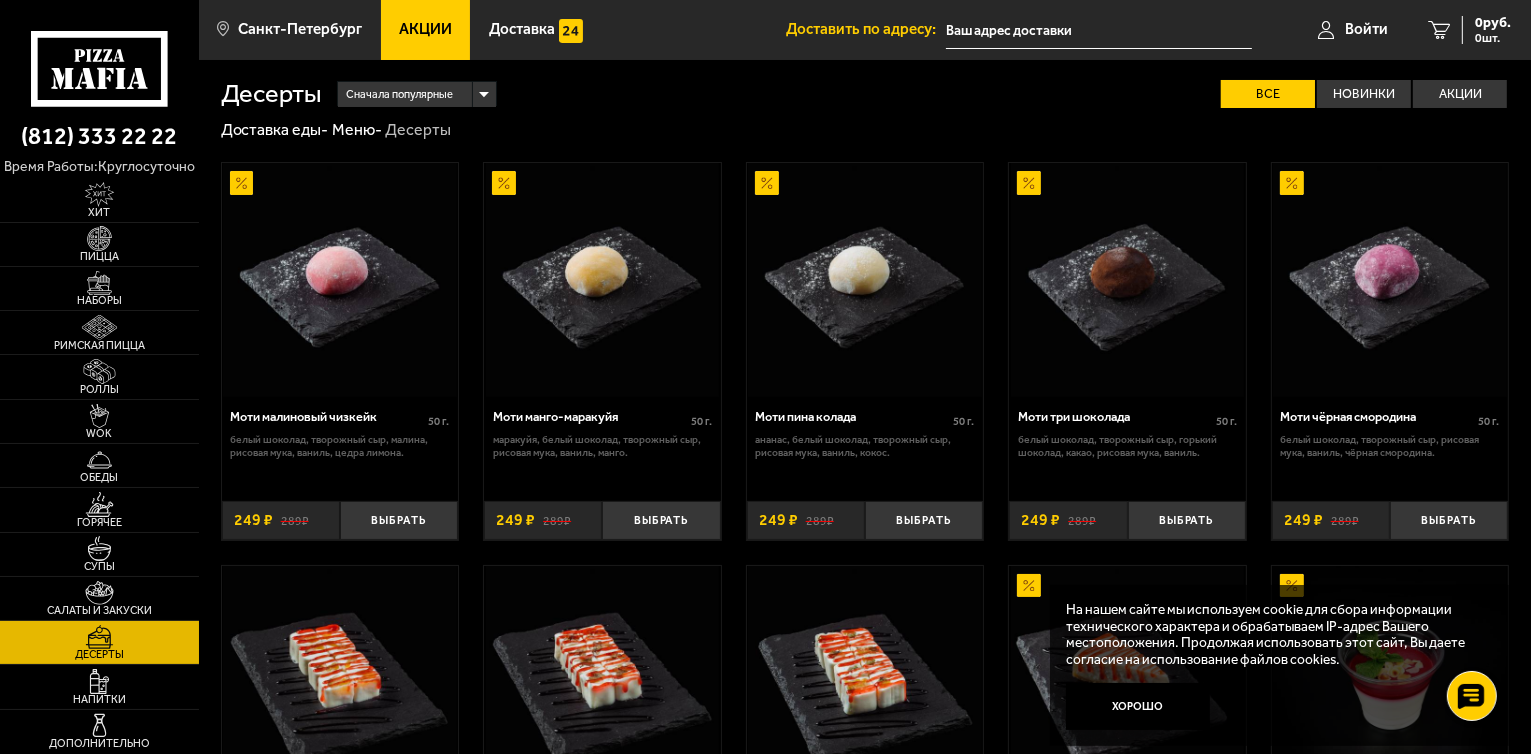 scroll, scrollTop: 0, scrollLeft: 0, axis: both 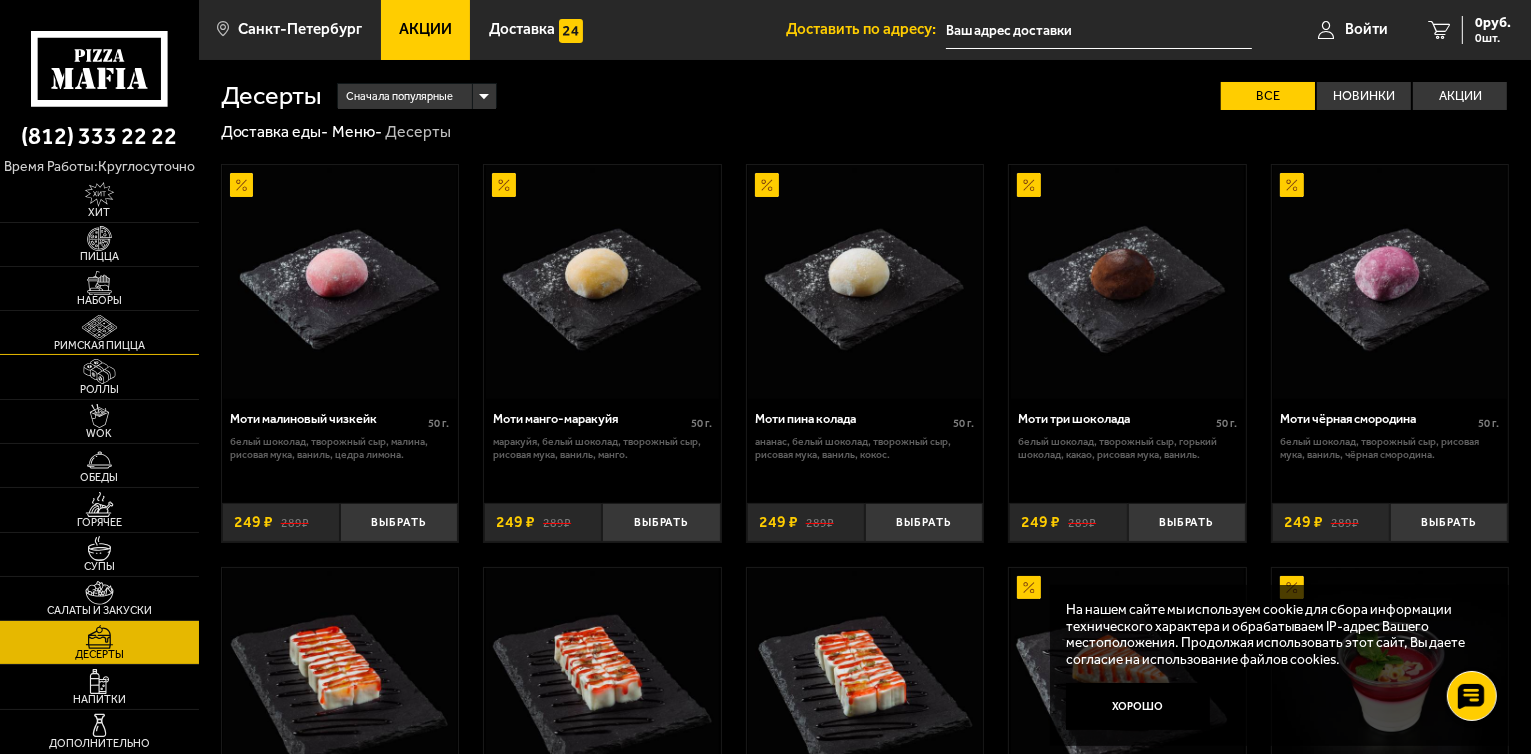 click on "Римская пицца" at bounding box center [99, 345] 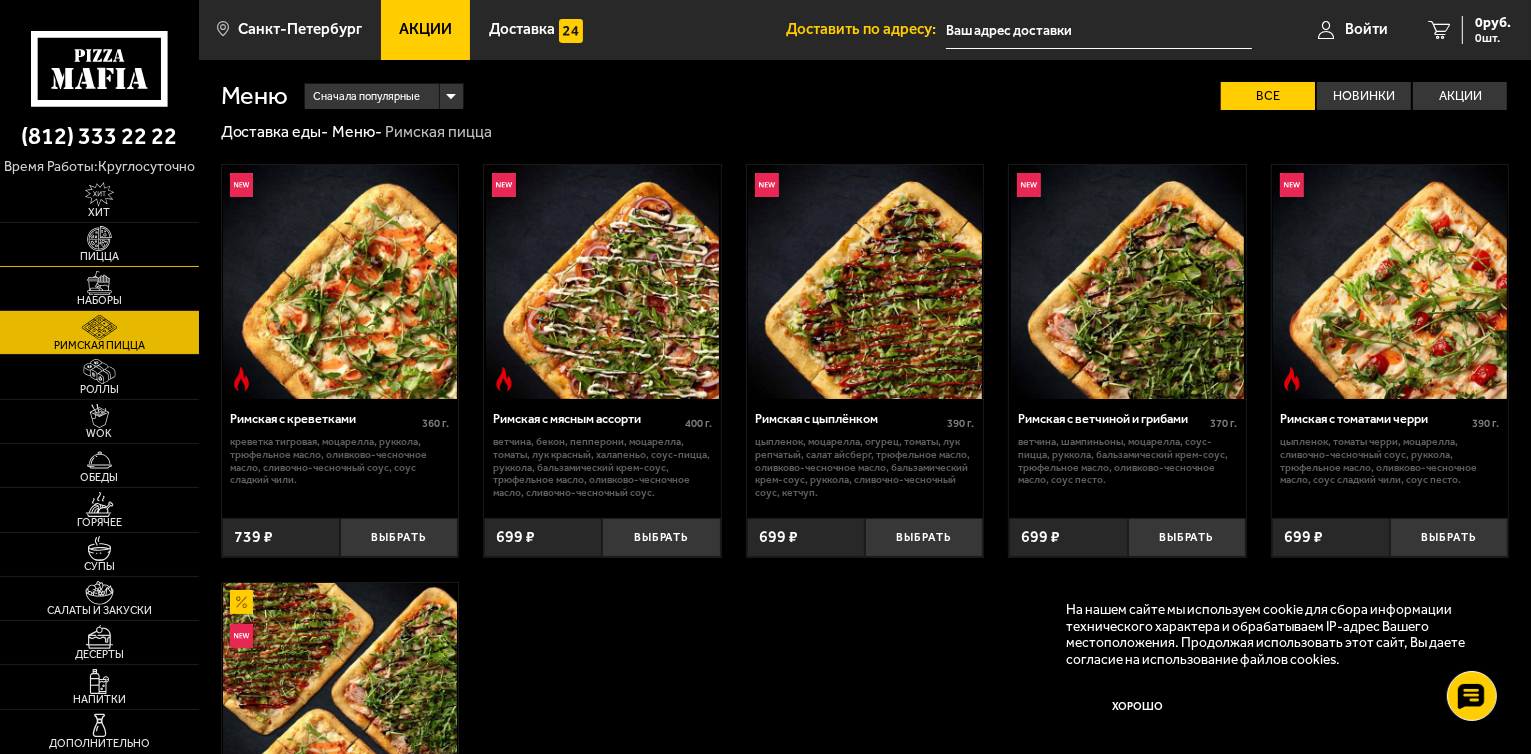 click at bounding box center (99, 238) 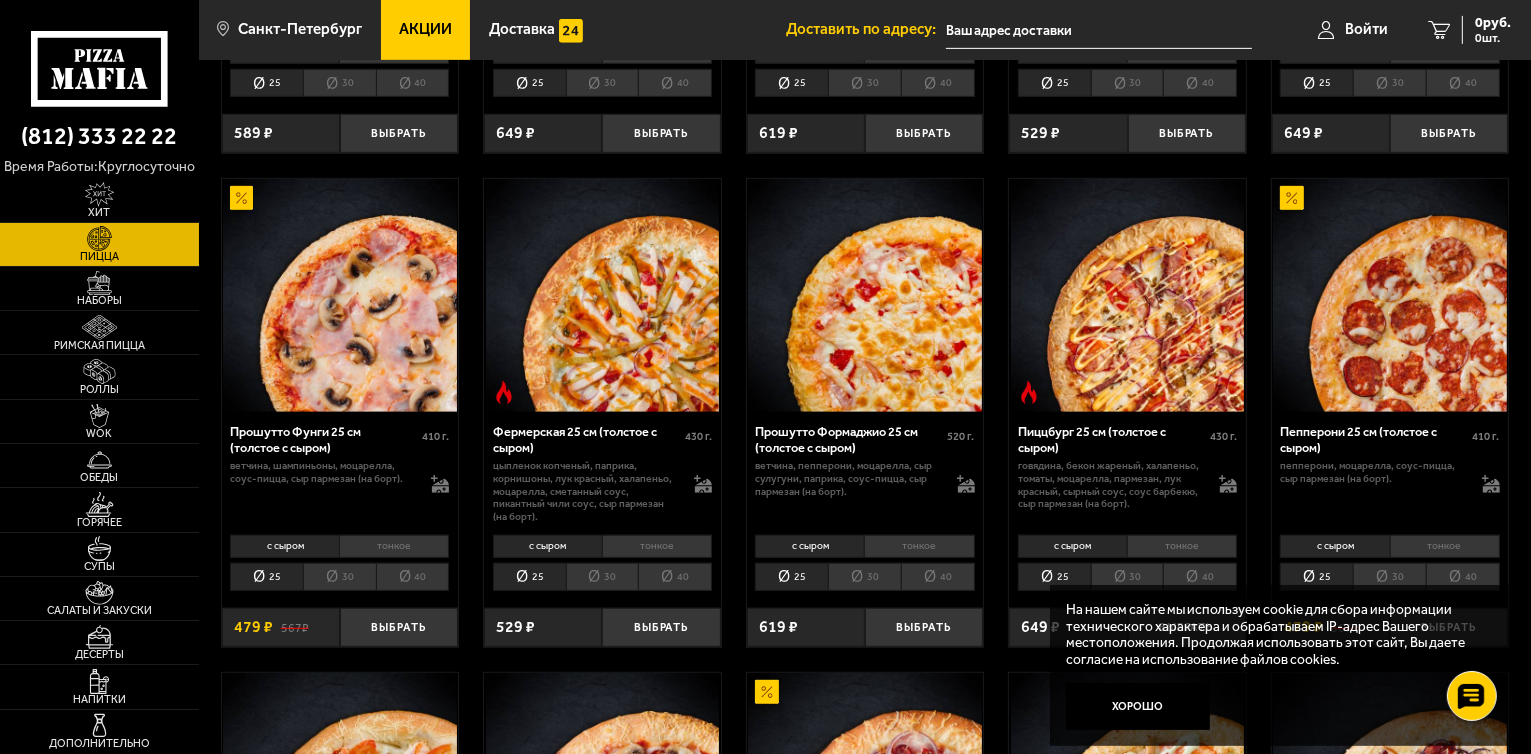 scroll, scrollTop: 1017, scrollLeft: 0, axis: vertical 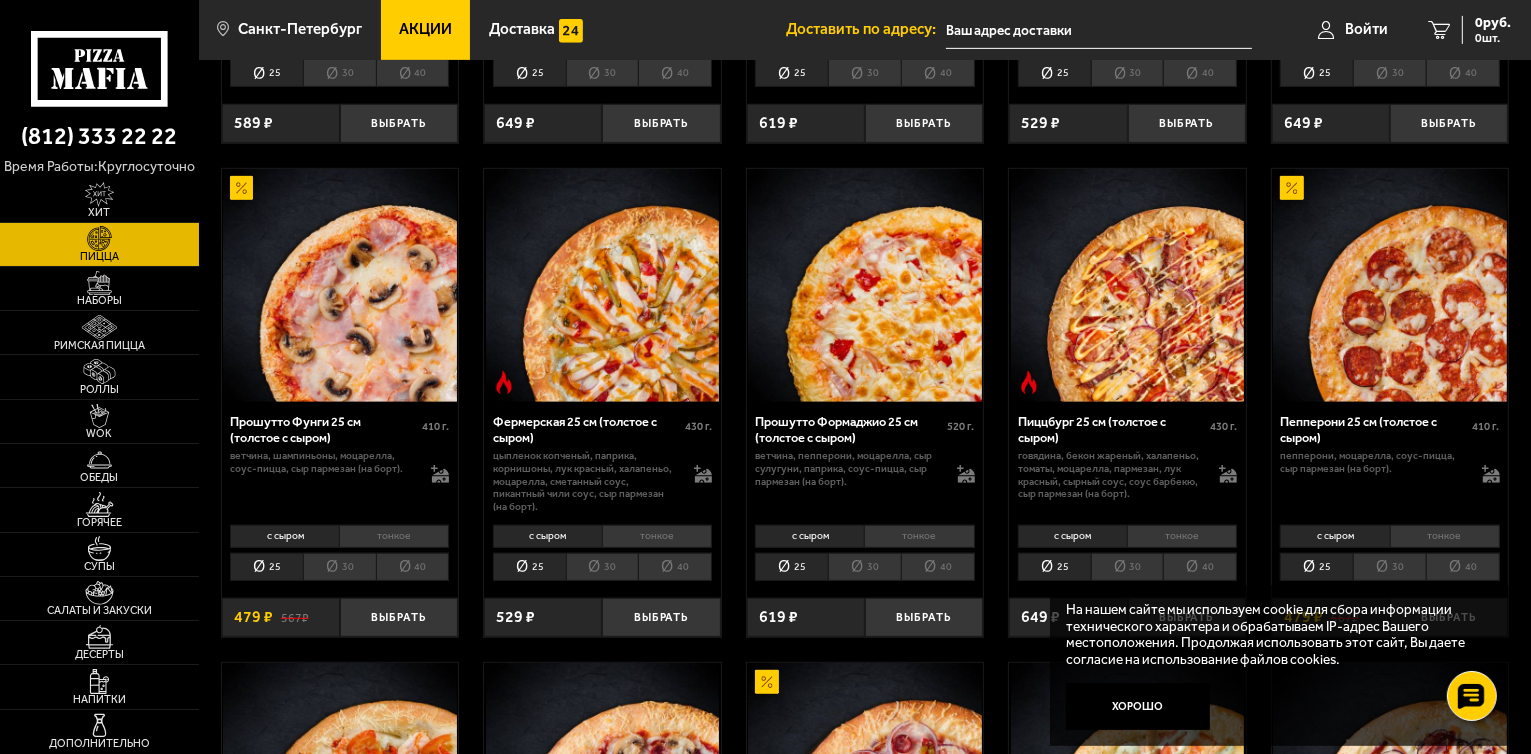 click on "тонкое" at bounding box center (394, 536) 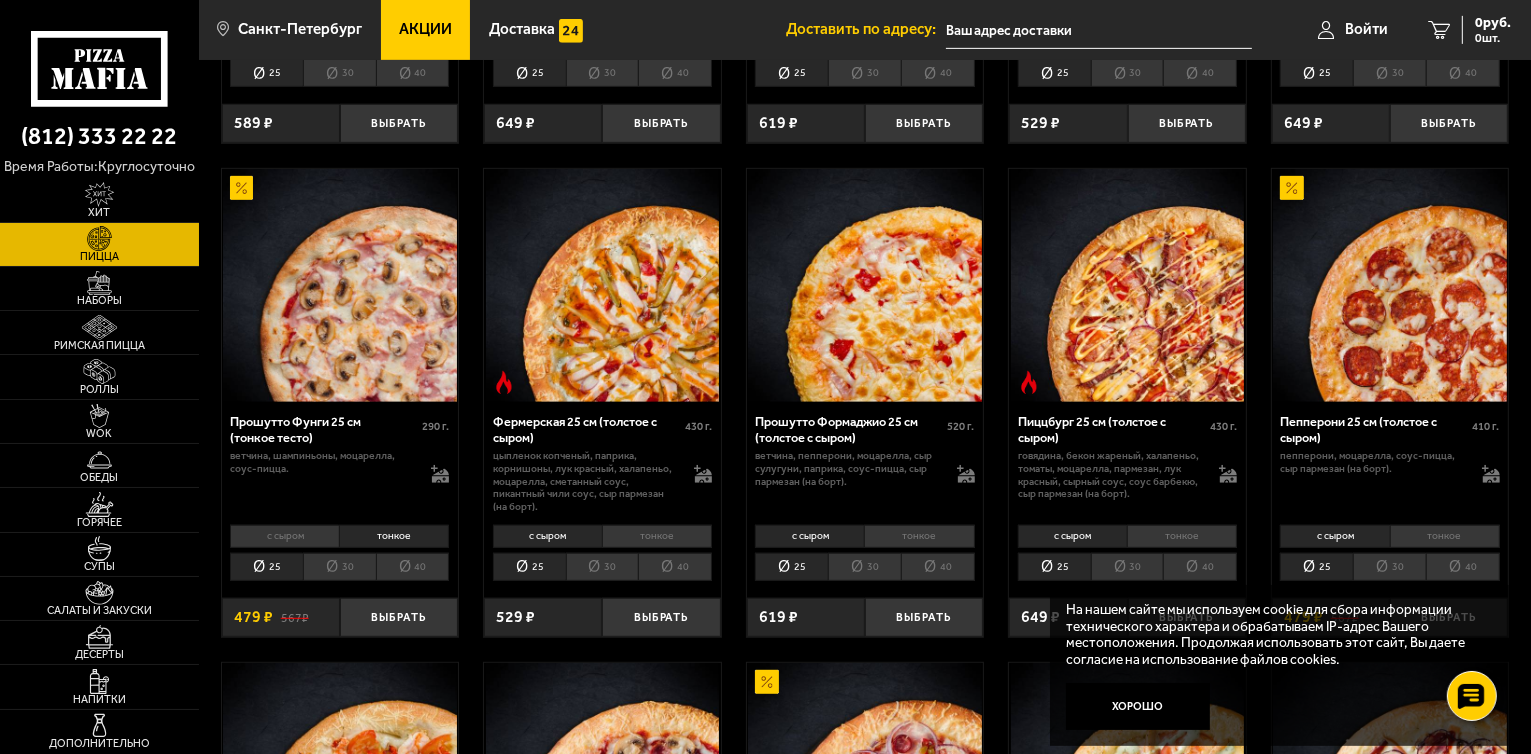 click on "с сыром" at bounding box center [284, 536] 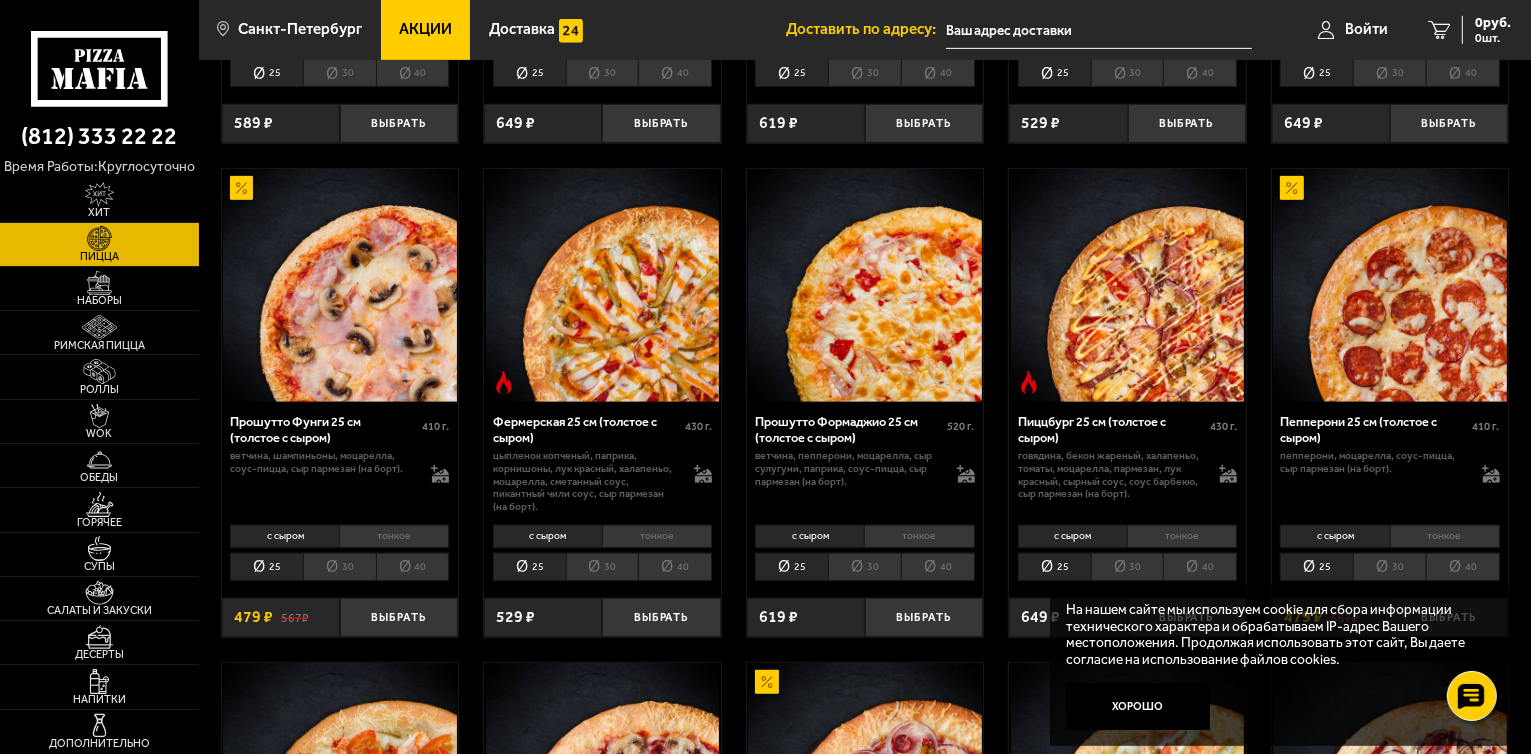 click on "30" at bounding box center (339, 567) 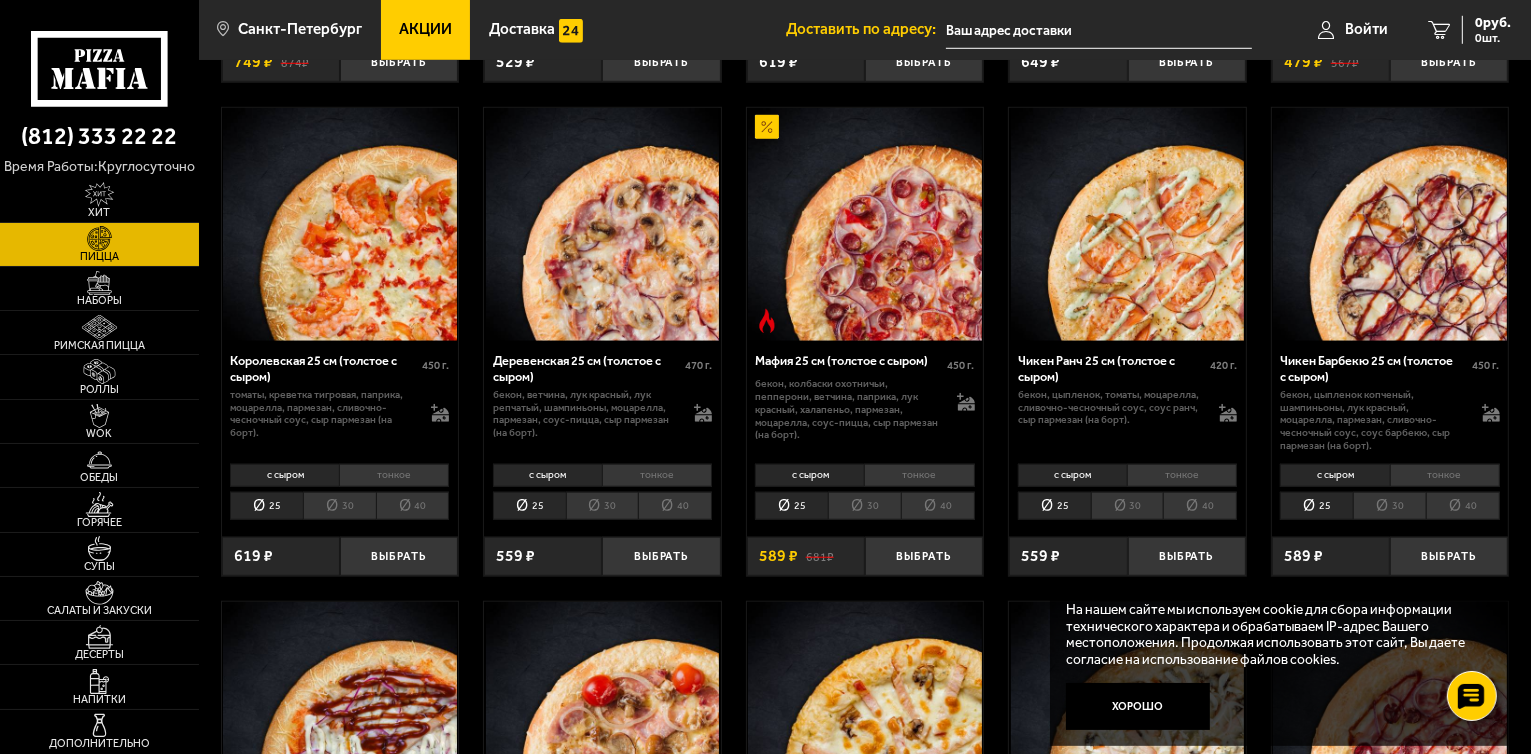 scroll, scrollTop: 1582, scrollLeft: 0, axis: vertical 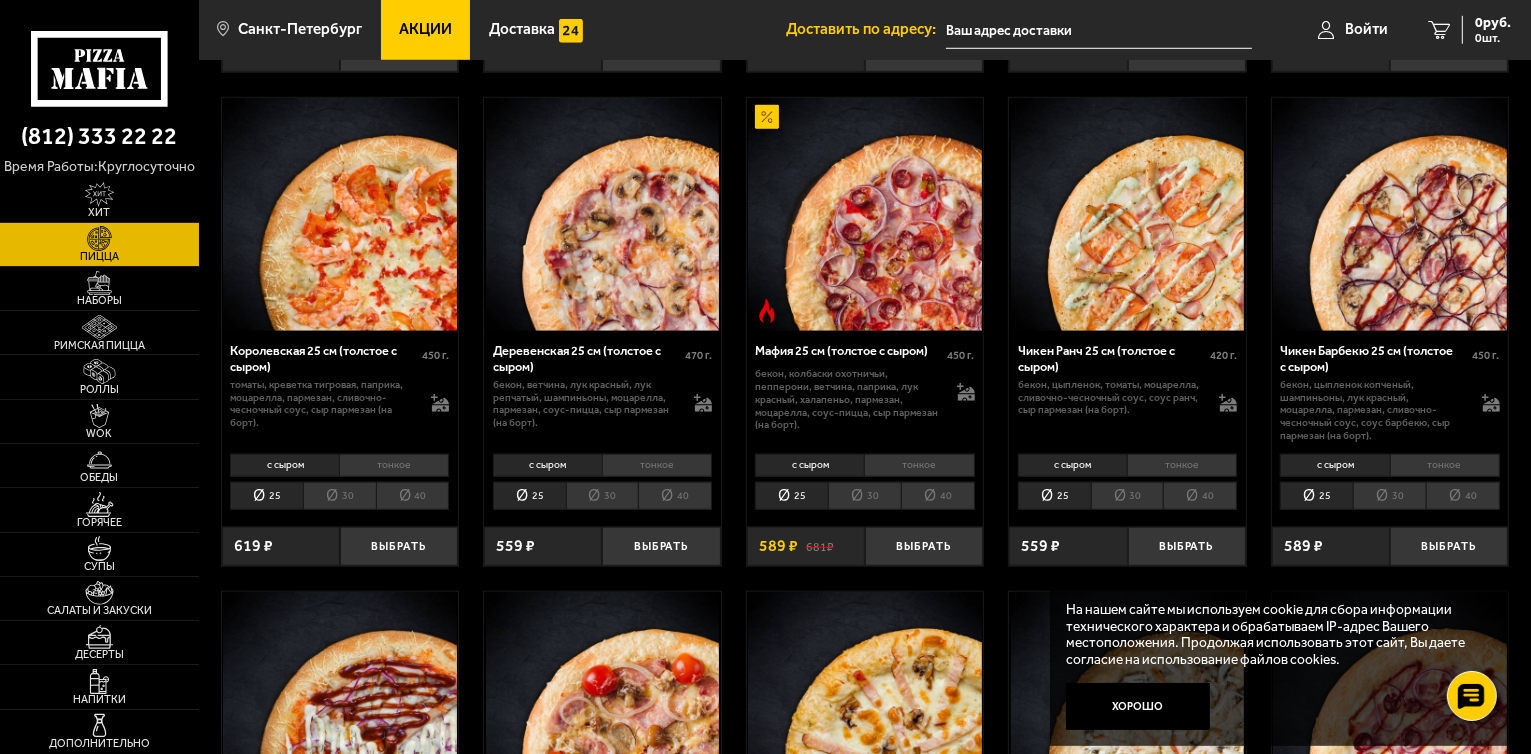 click on "с сыром" at bounding box center [284, 465] 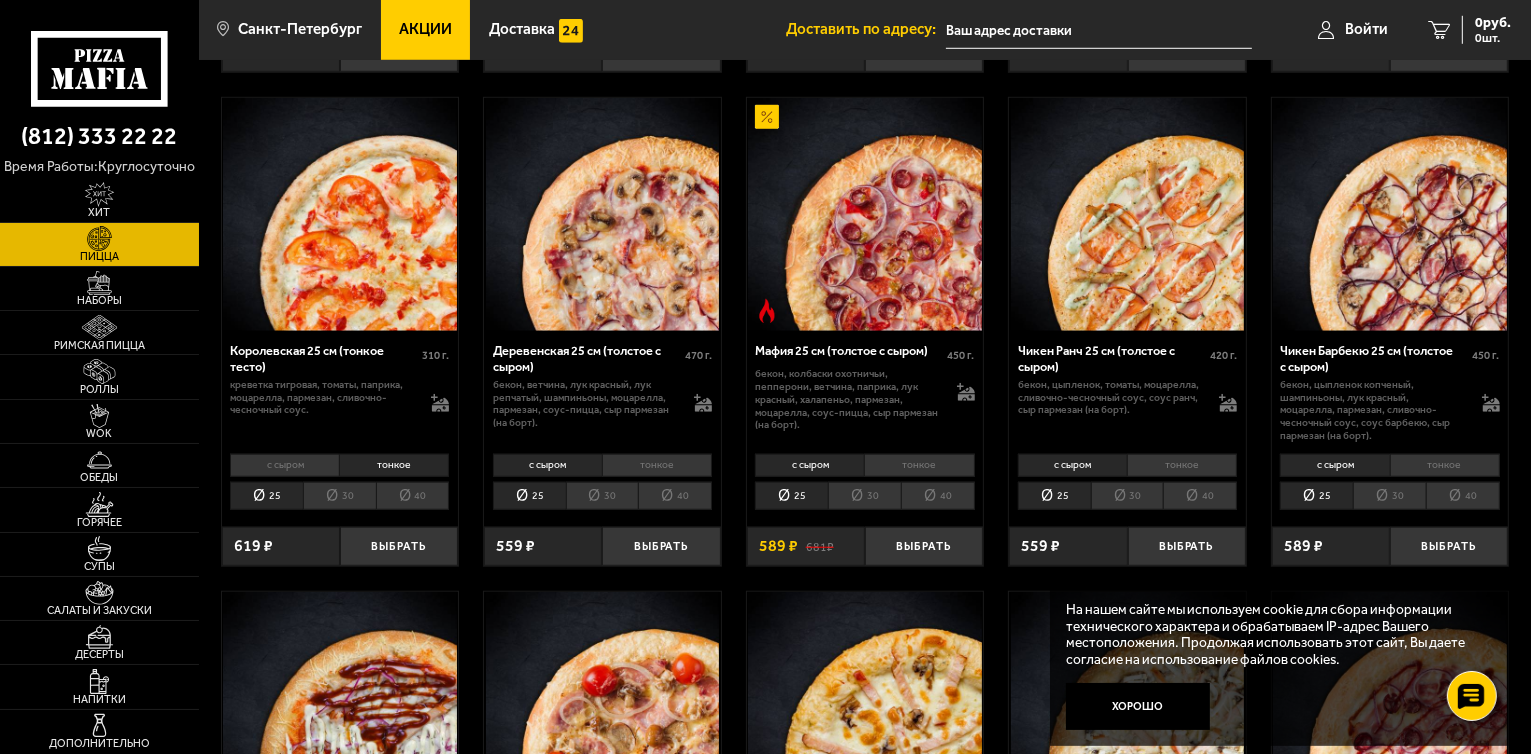 click on "с сыром" at bounding box center [284, 465] 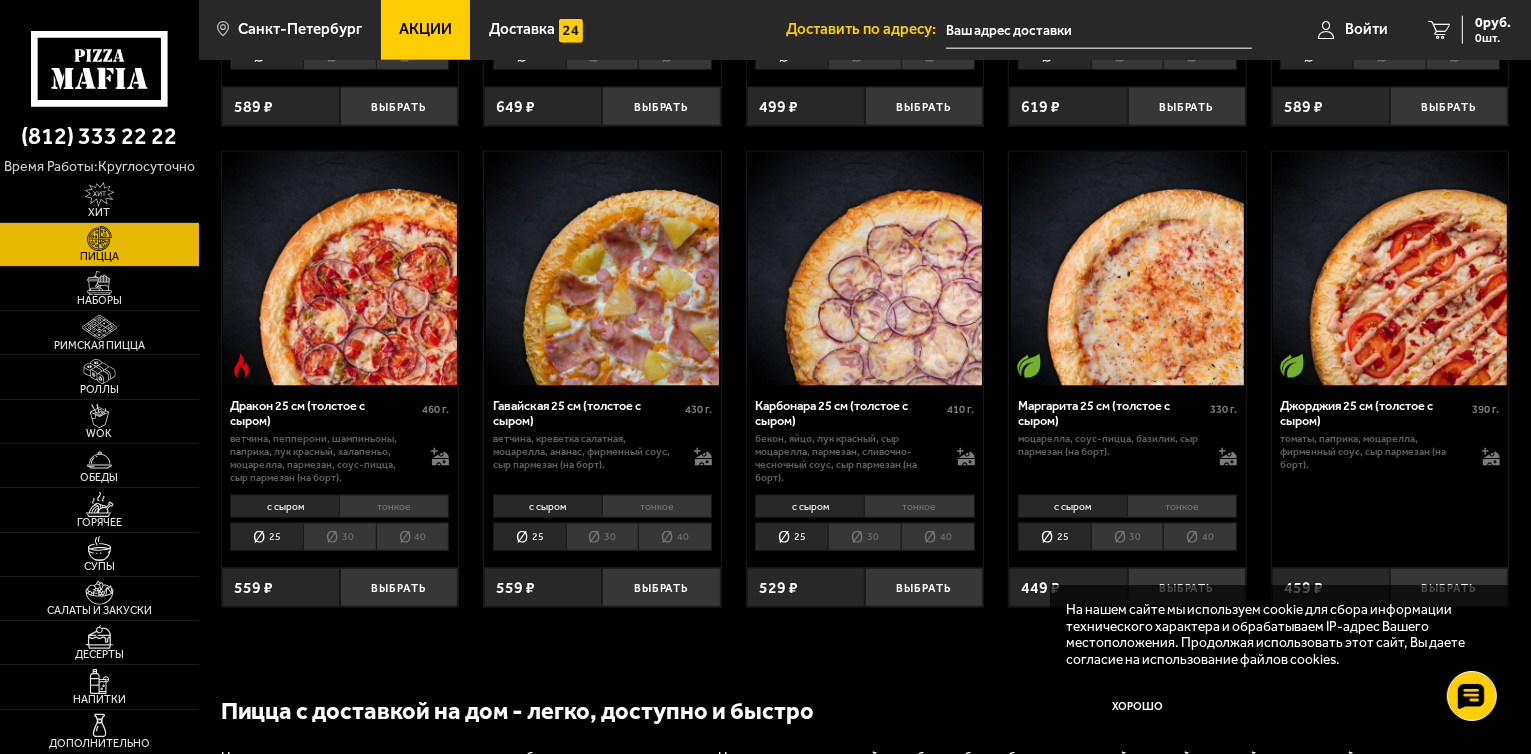 scroll, scrollTop: 2487, scrollLeft: 0, axis: vertical 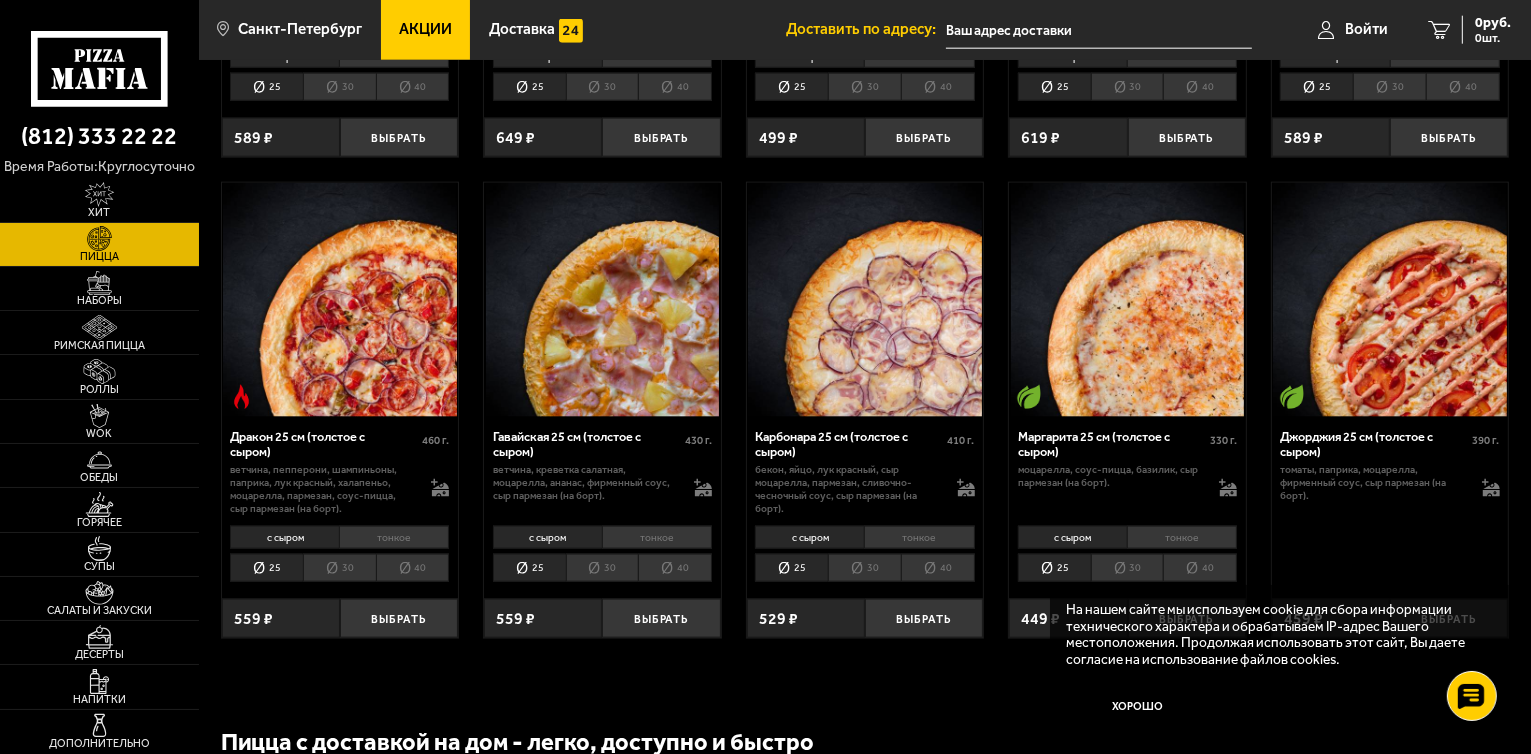 click on "30" at bounding box center (602, 568) 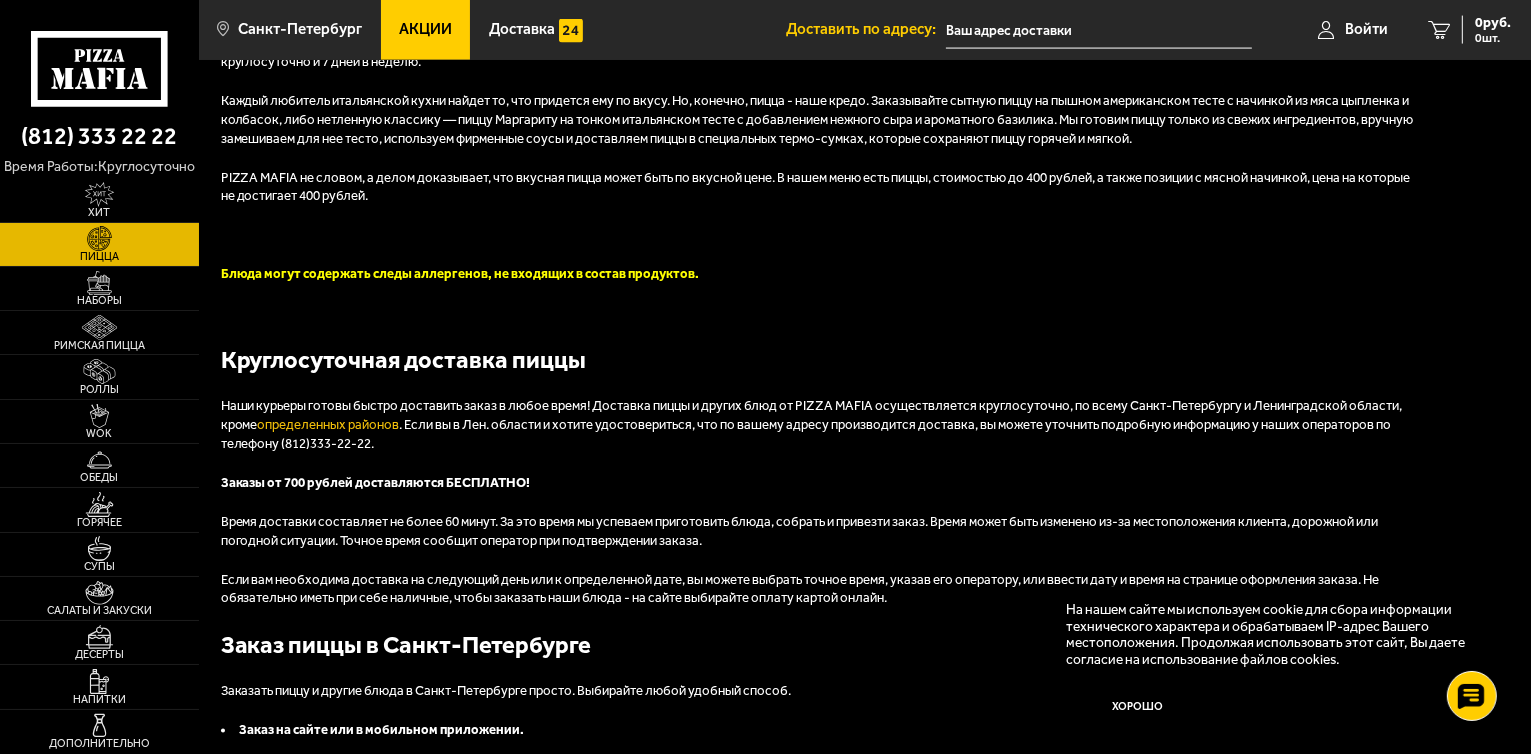 scroll, scrollTop: 3231, scrollLeft: 0, axis: vertical 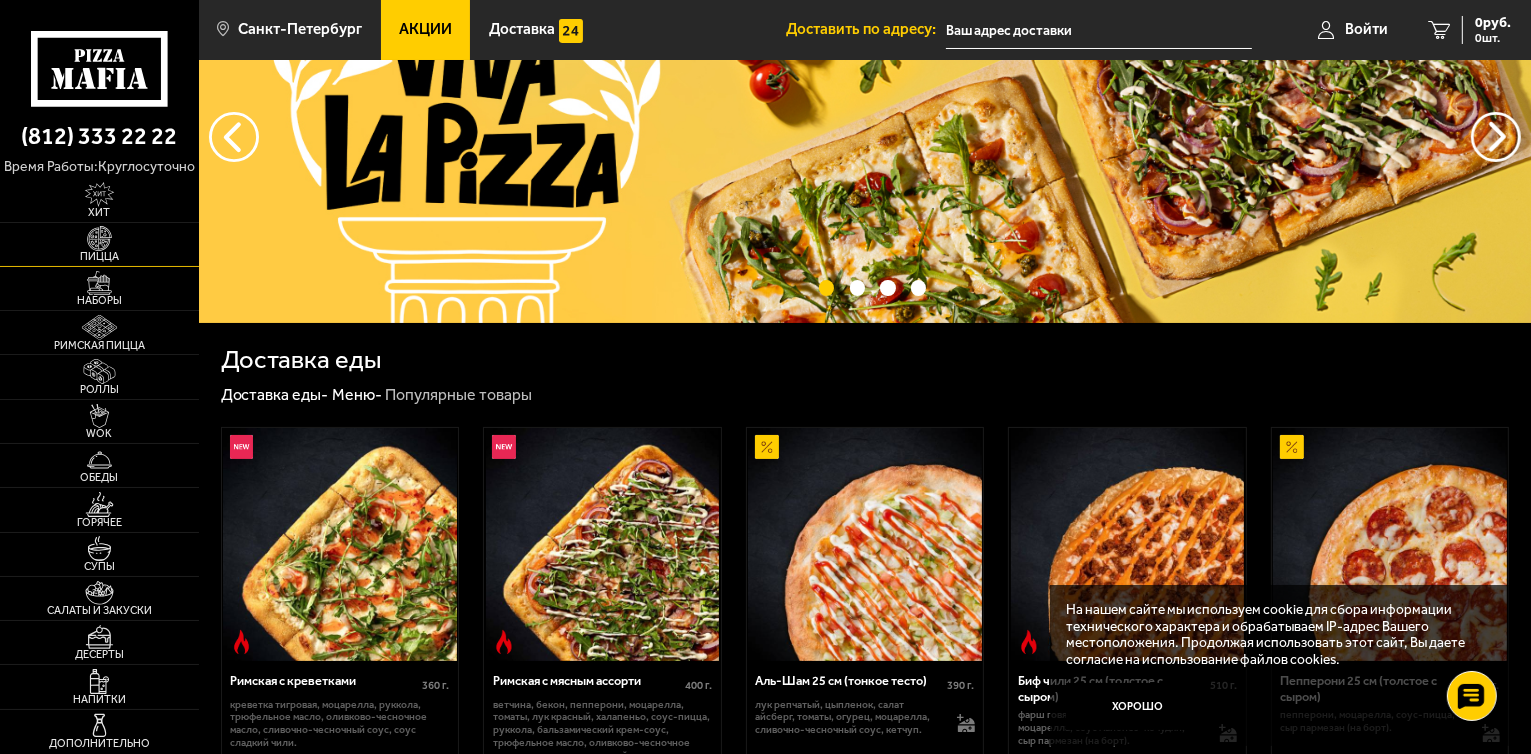 click at bounding box center [99, 238] 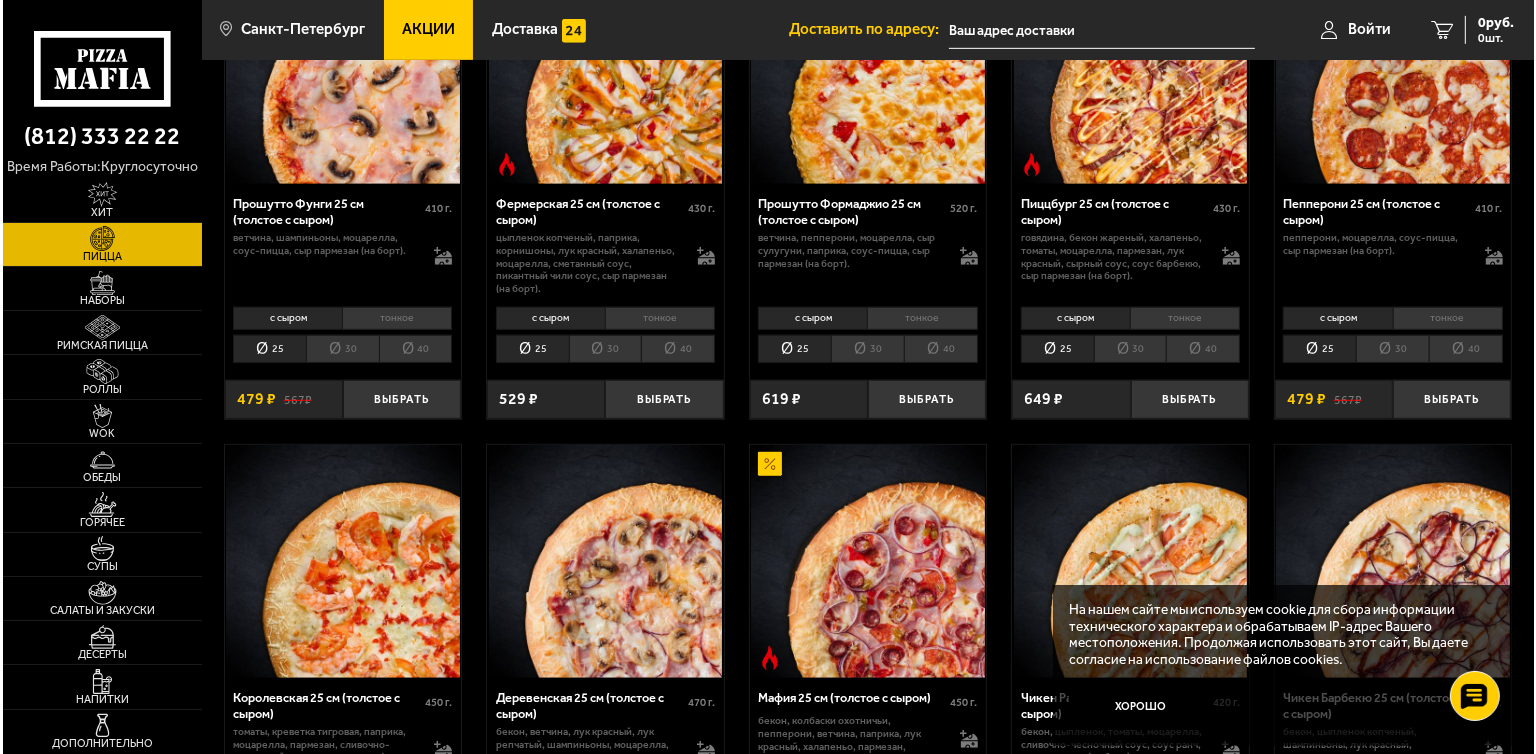 scroll, scrollTop: 1244, scrollLeft: 0, axis: vertical 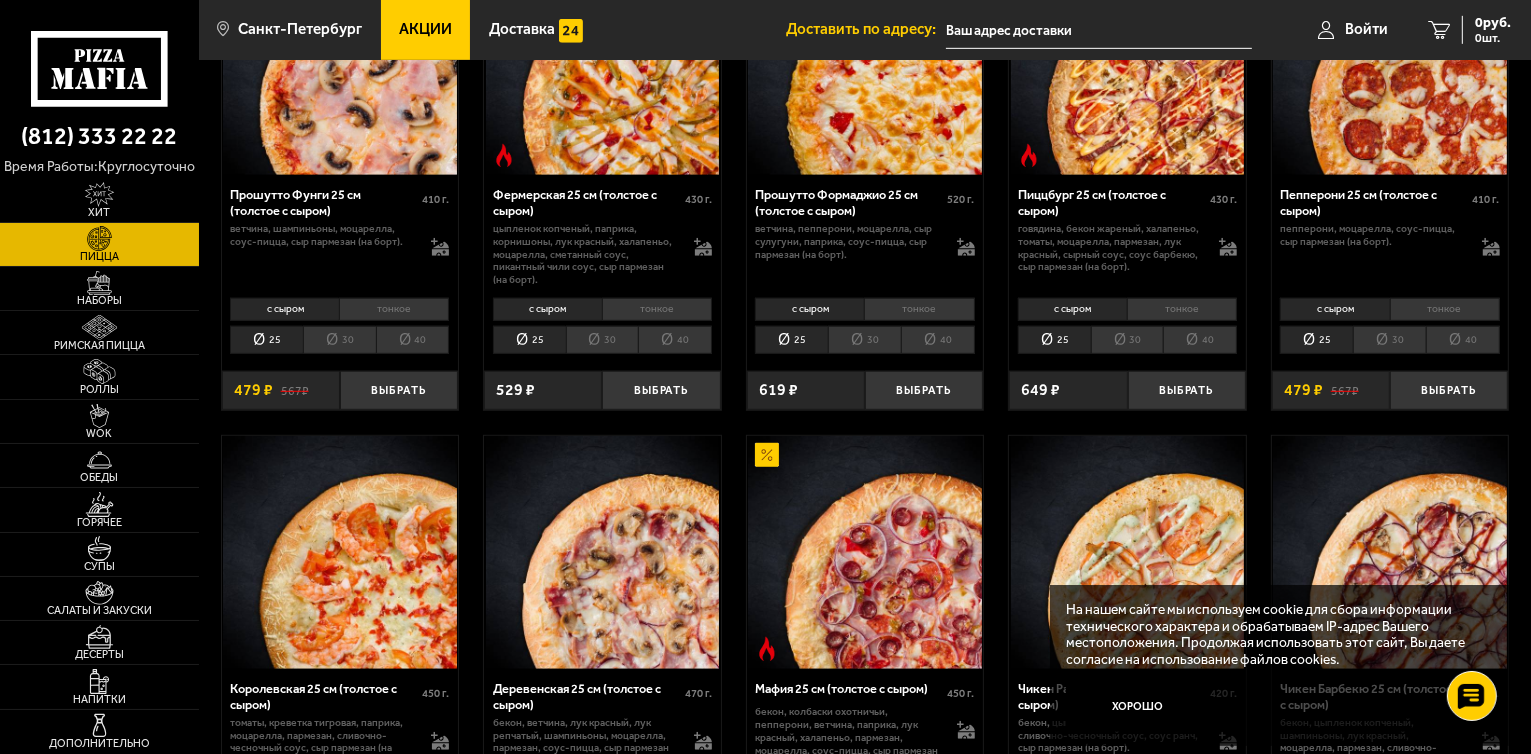 click at bounding box center (340, 59) 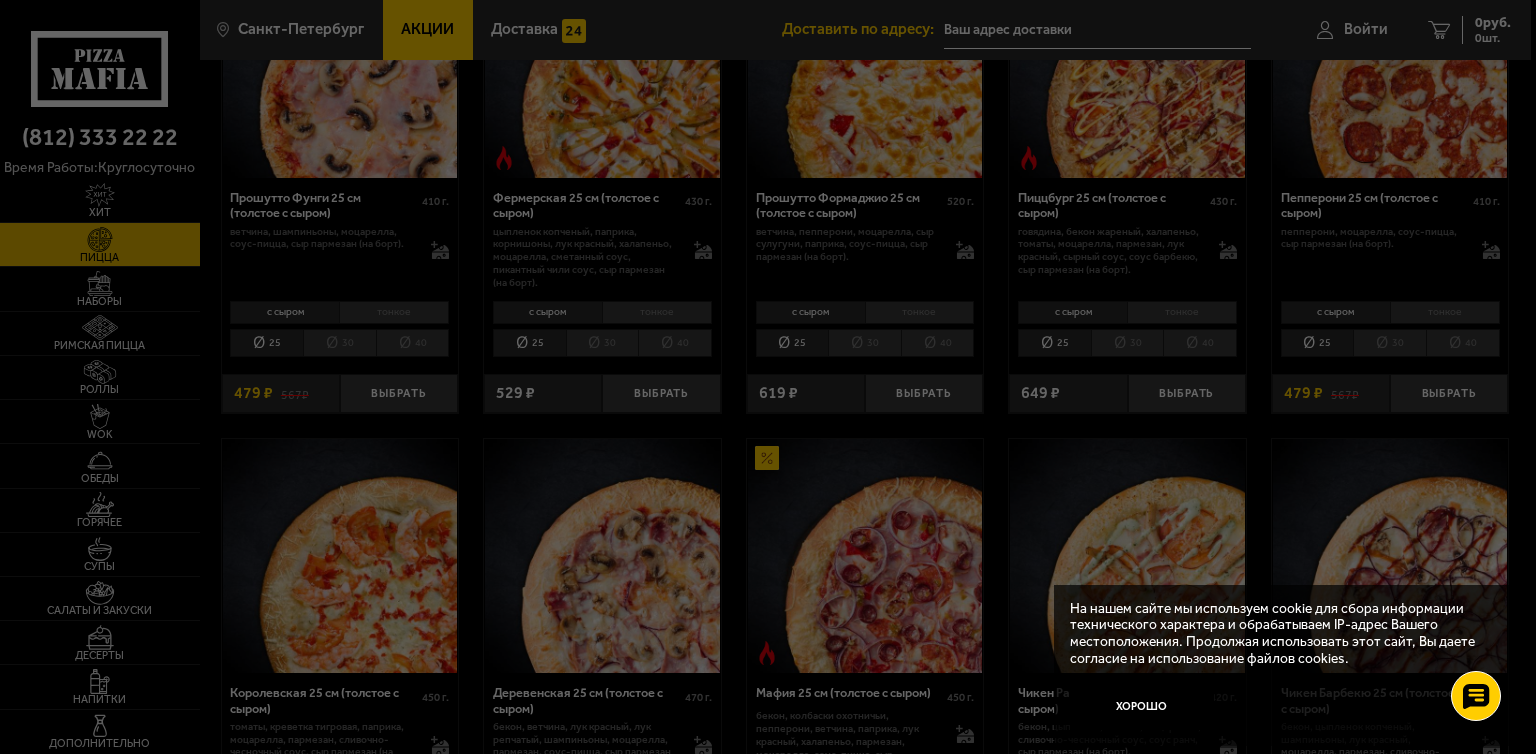 click at bounding box center (768, 377) 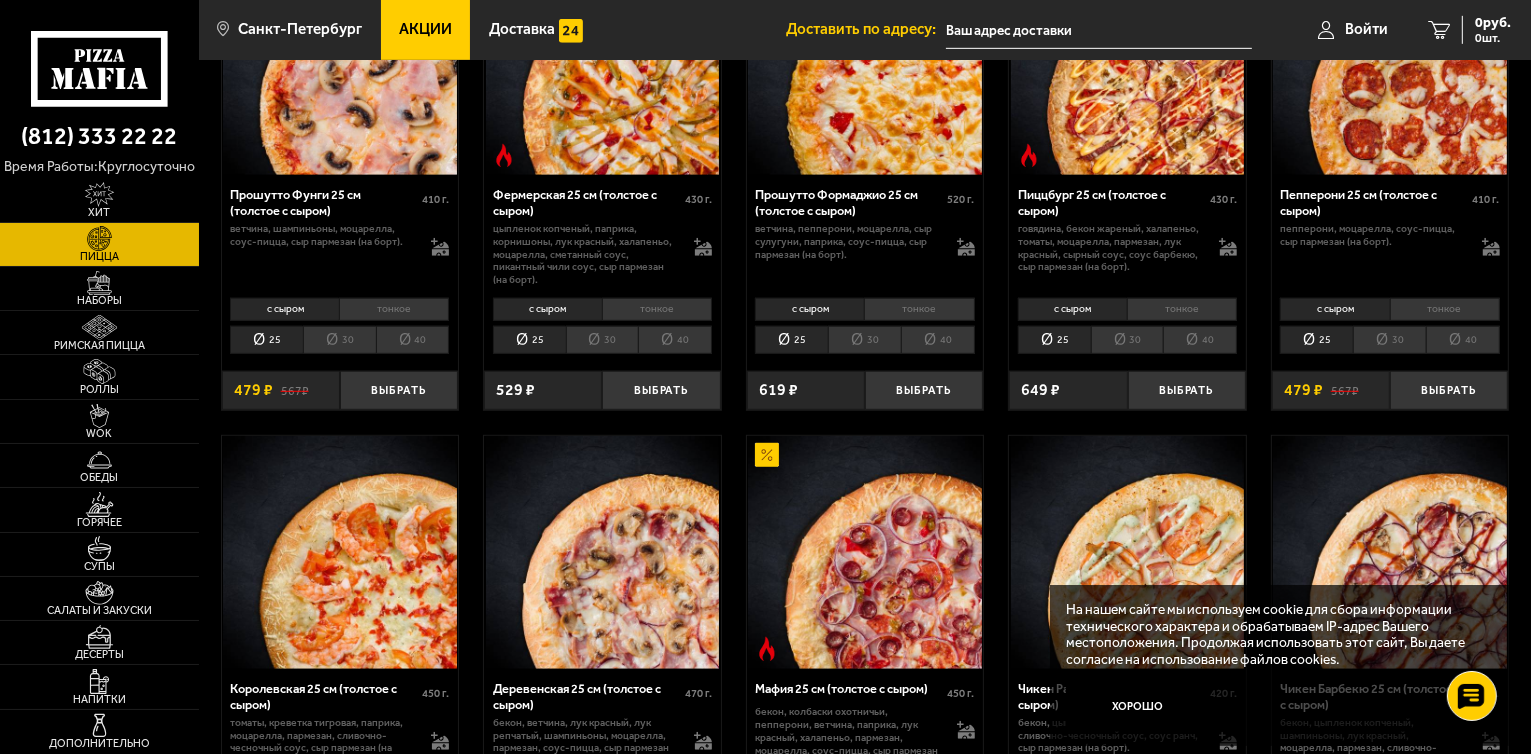 click on "Прошутто Фунги 25 см (толстое с сыром)" at bounding box center [326, 202] 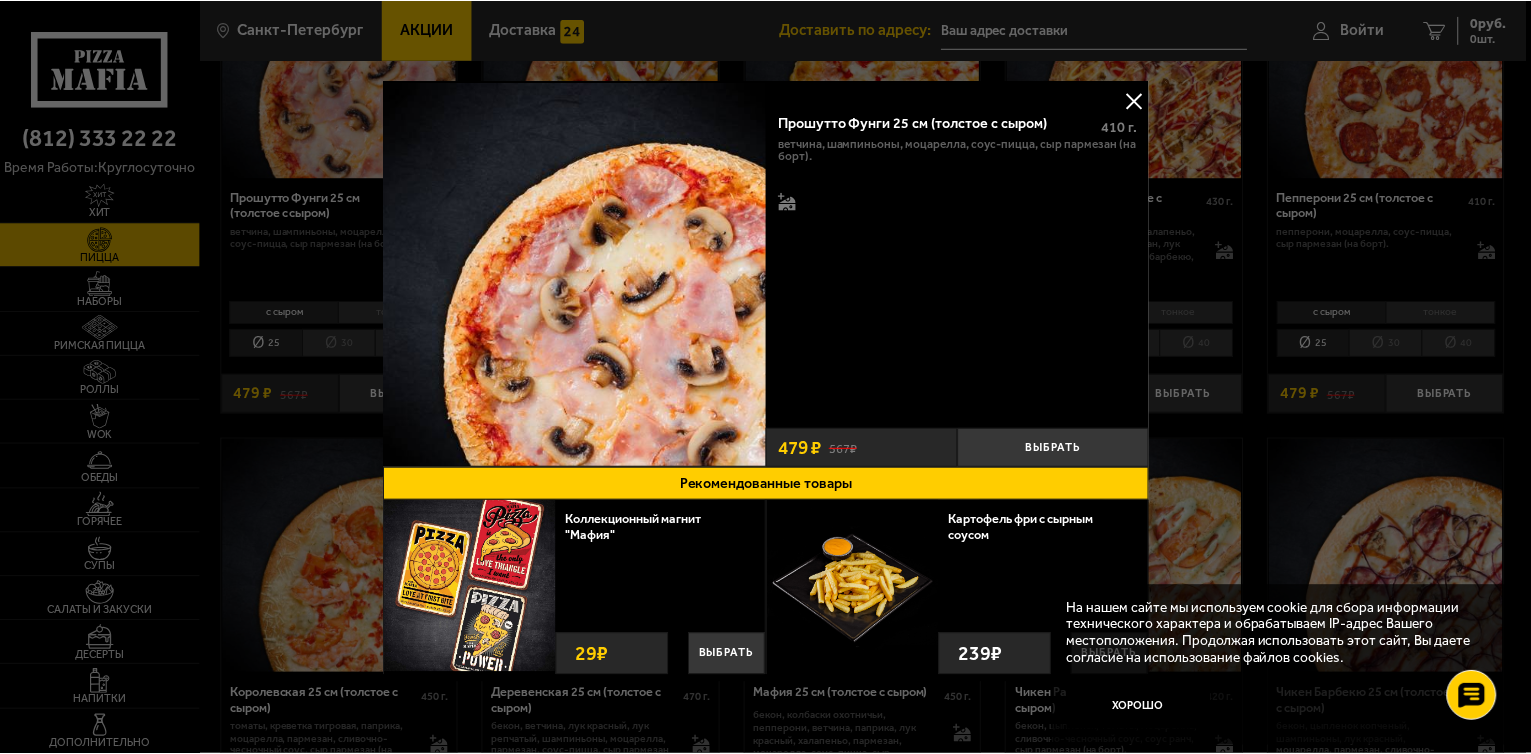 scroll, scrollTop: 16, scrollLeft: 0, axis: vertical 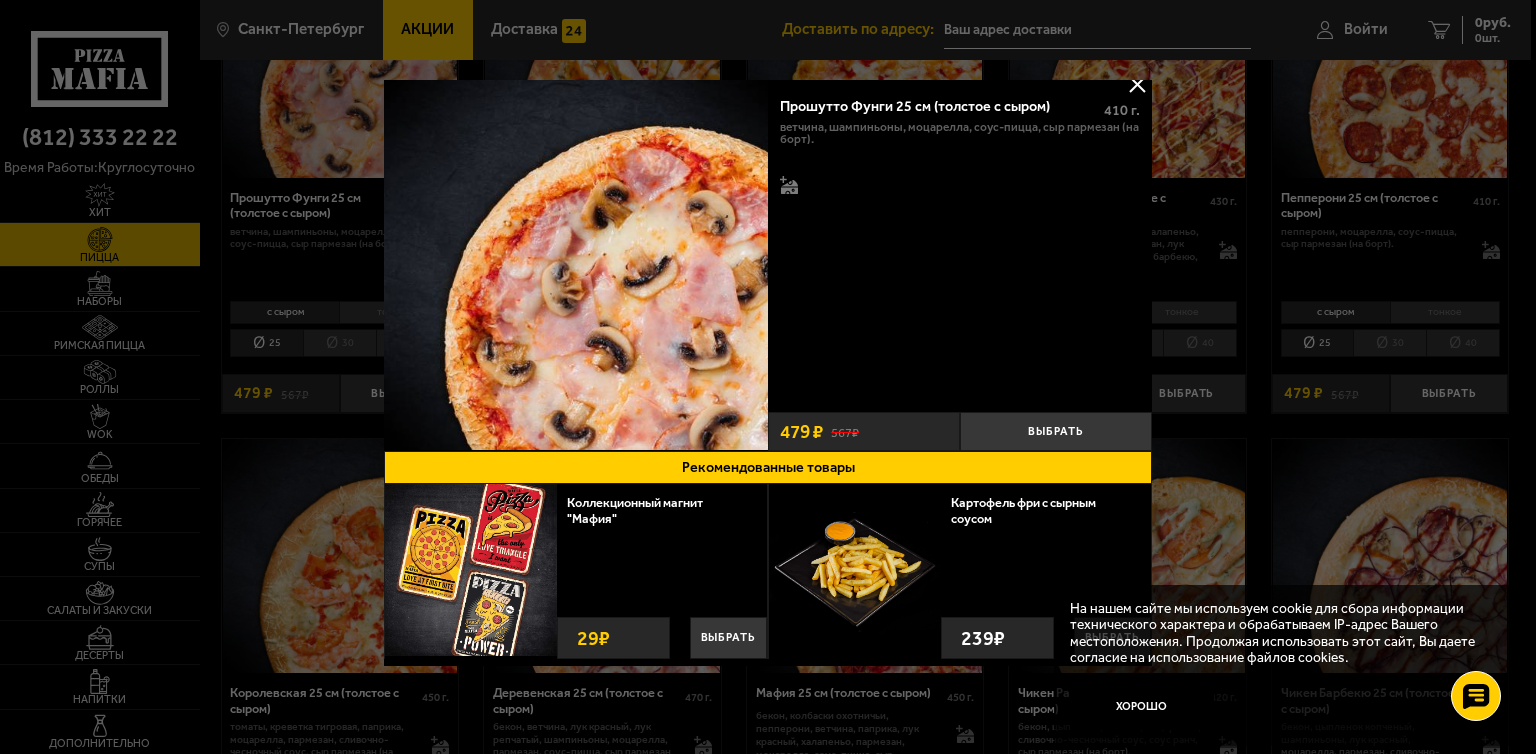 click at bounding box center (576, 257) 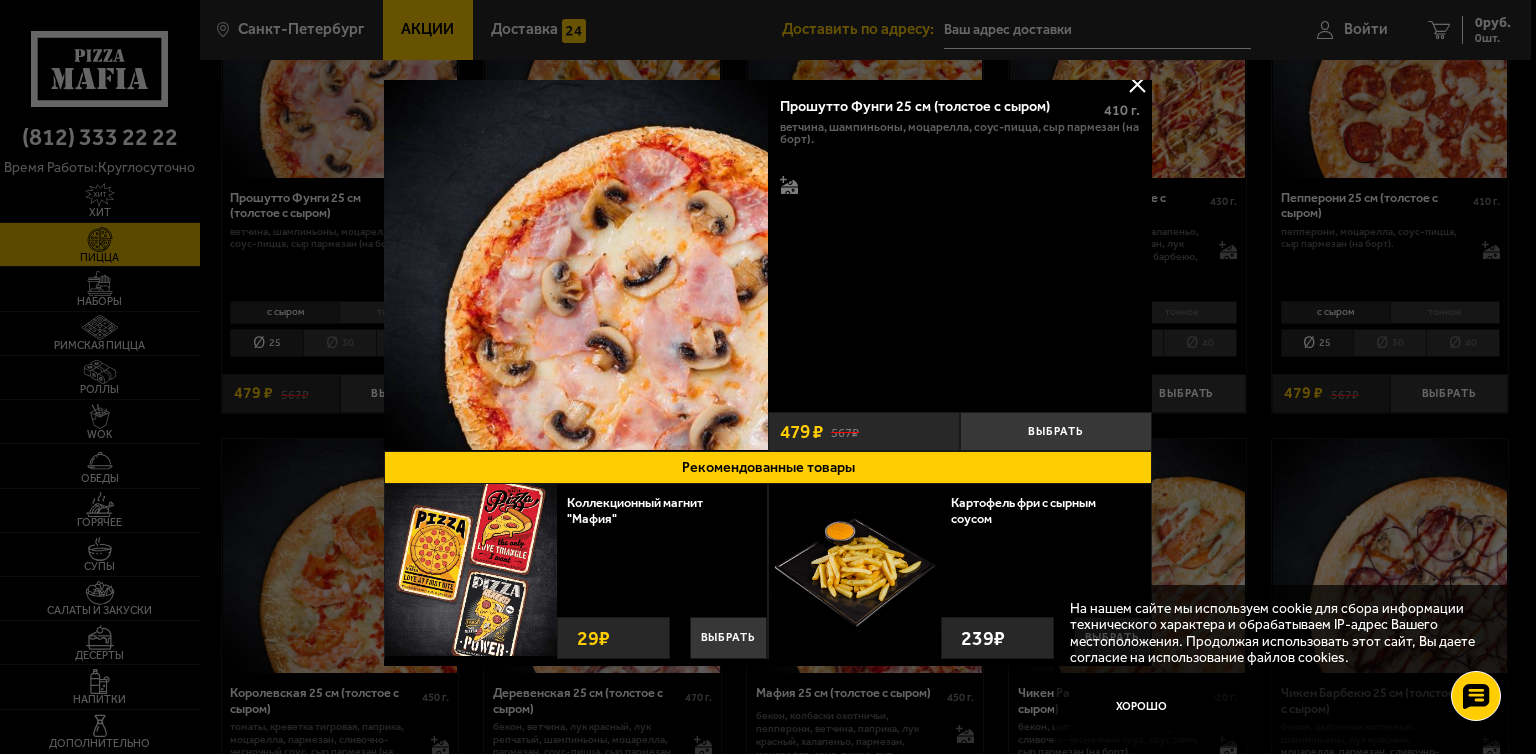 click at bounding box center [1137, 84] 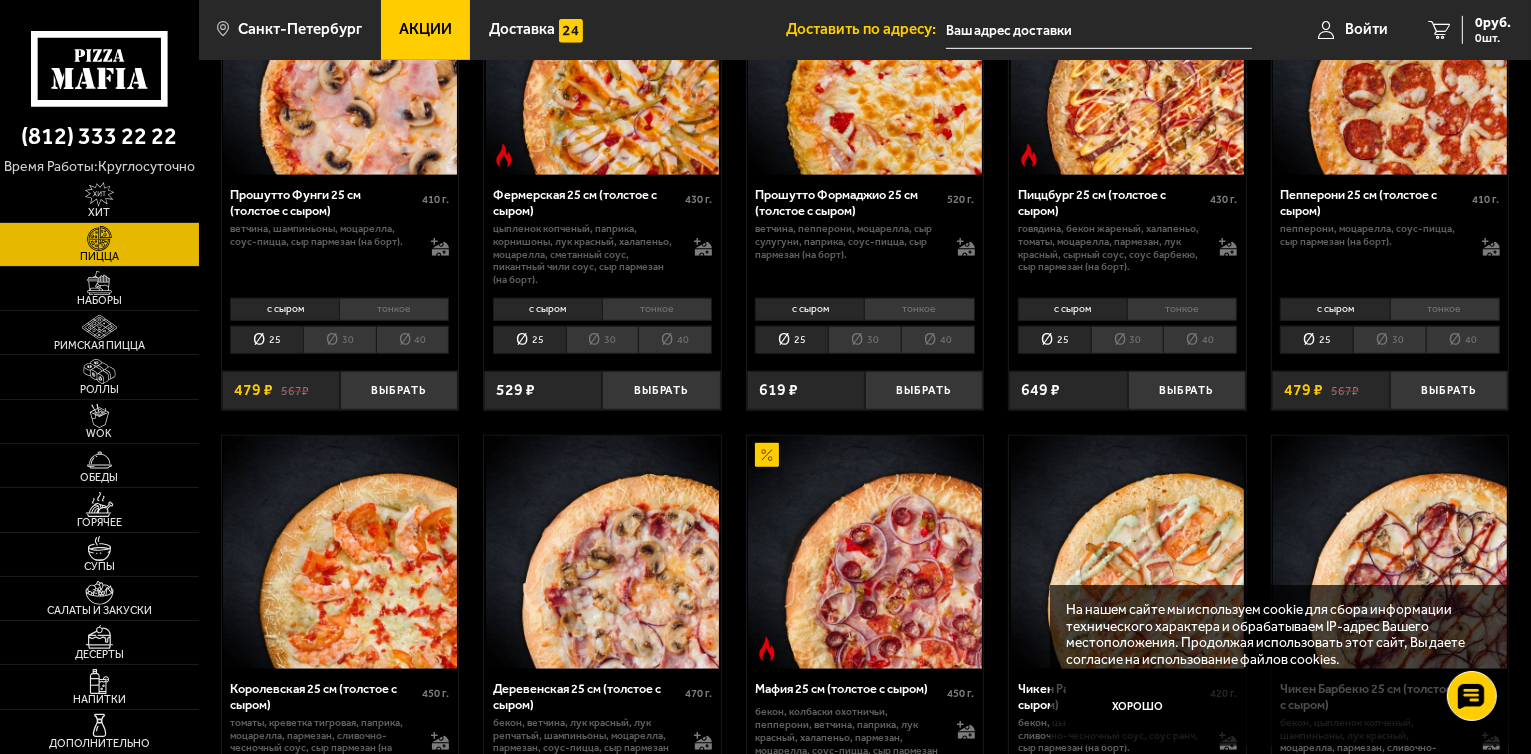 click on "30" at bounding box center [339, 340] 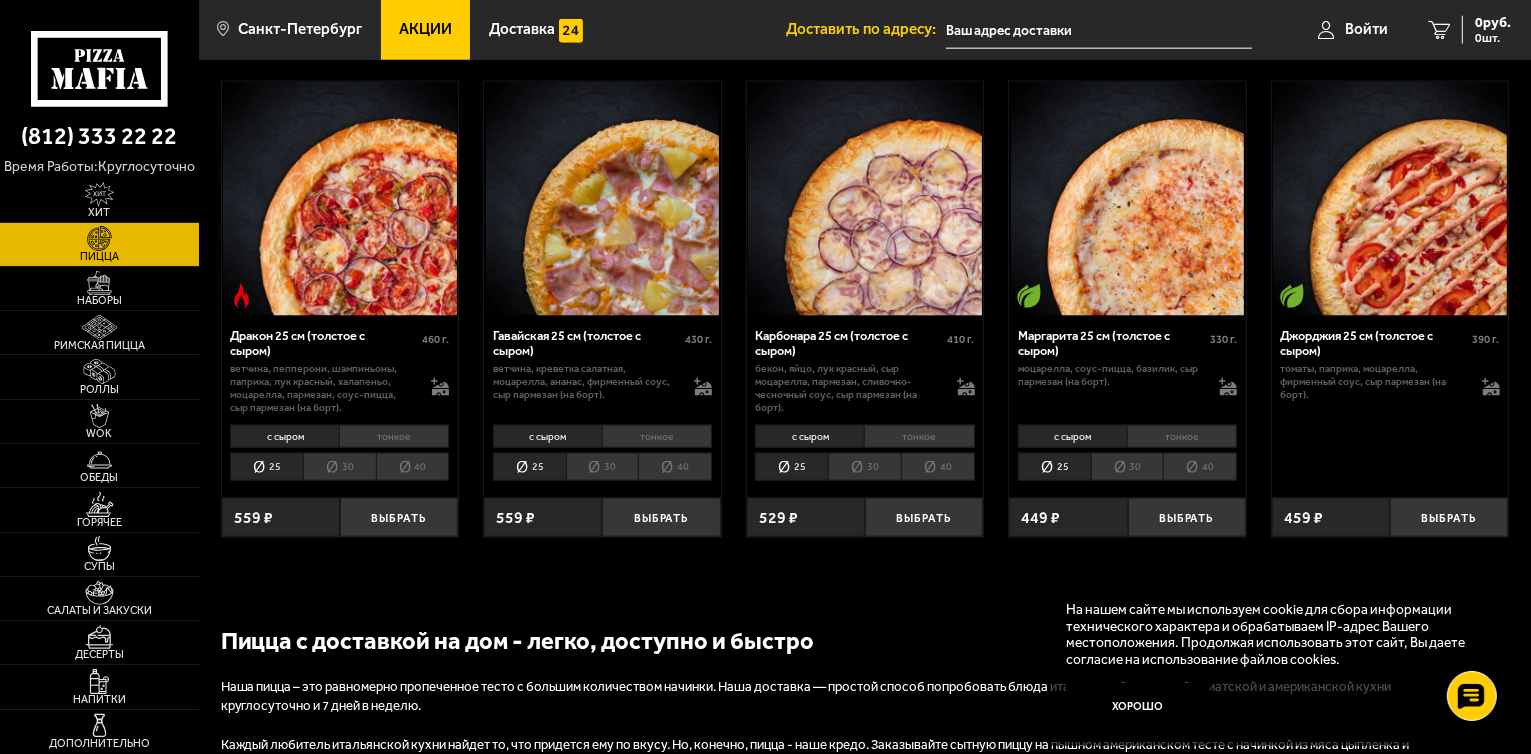 scroll, scrollTop: 2600, scrollLeft: 0, axis: vertical 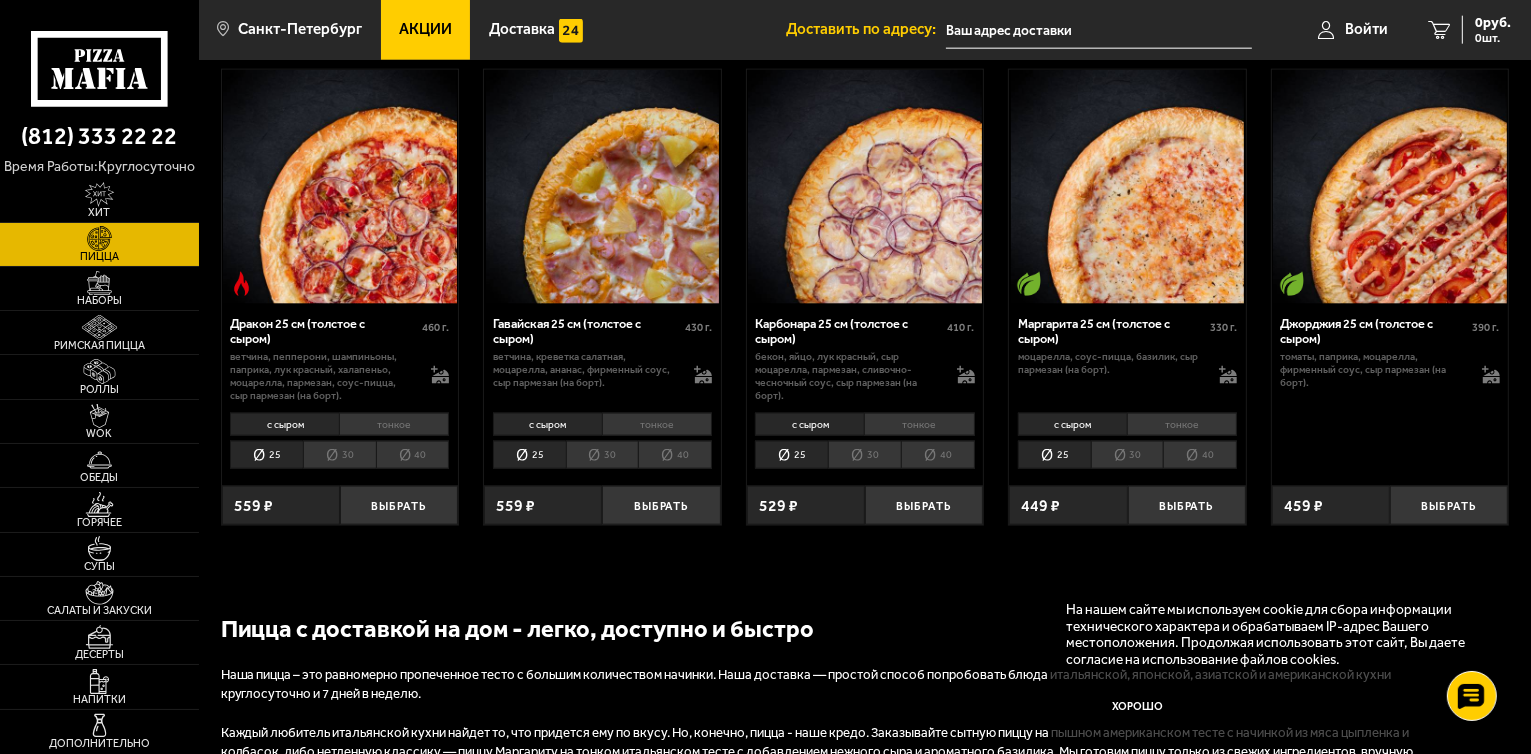 drag, startPoint x: 606, startPoint y: 470, endPoint x: 592, endPoint y: 477, distance: 15.652476 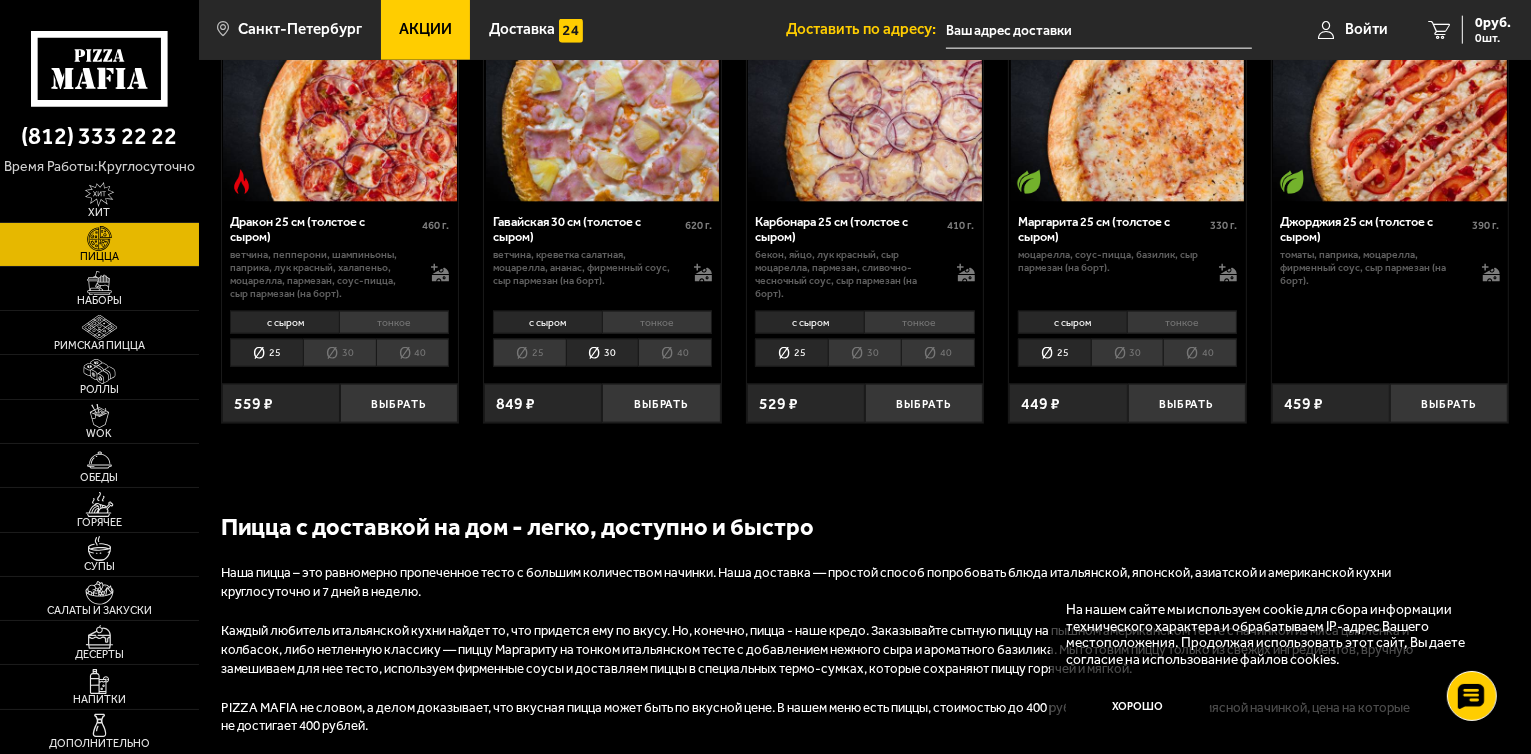 scroll, scrollTop: 2712, scrollLeft: 0, axis: vertical 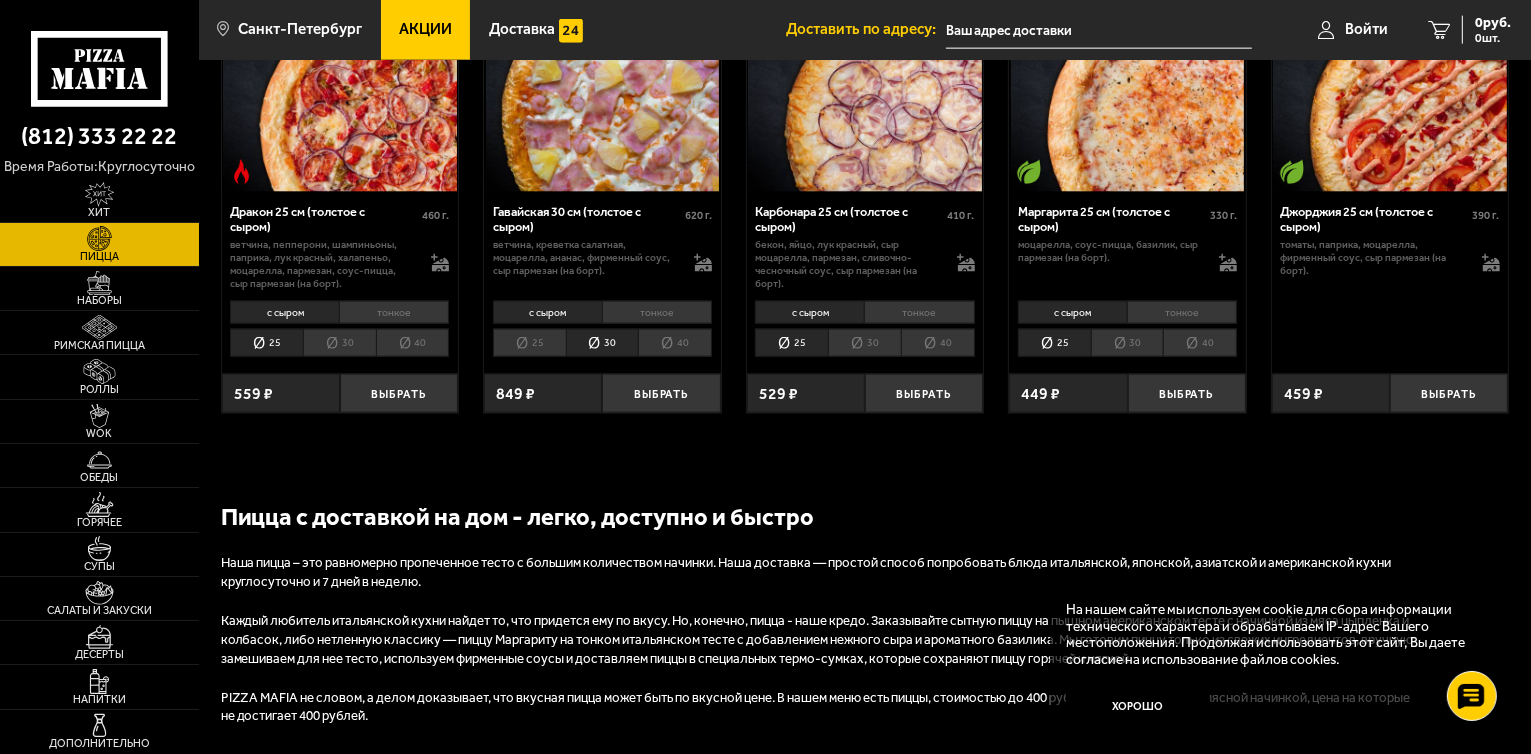 click on "30" at bounding box center (1127, 343) 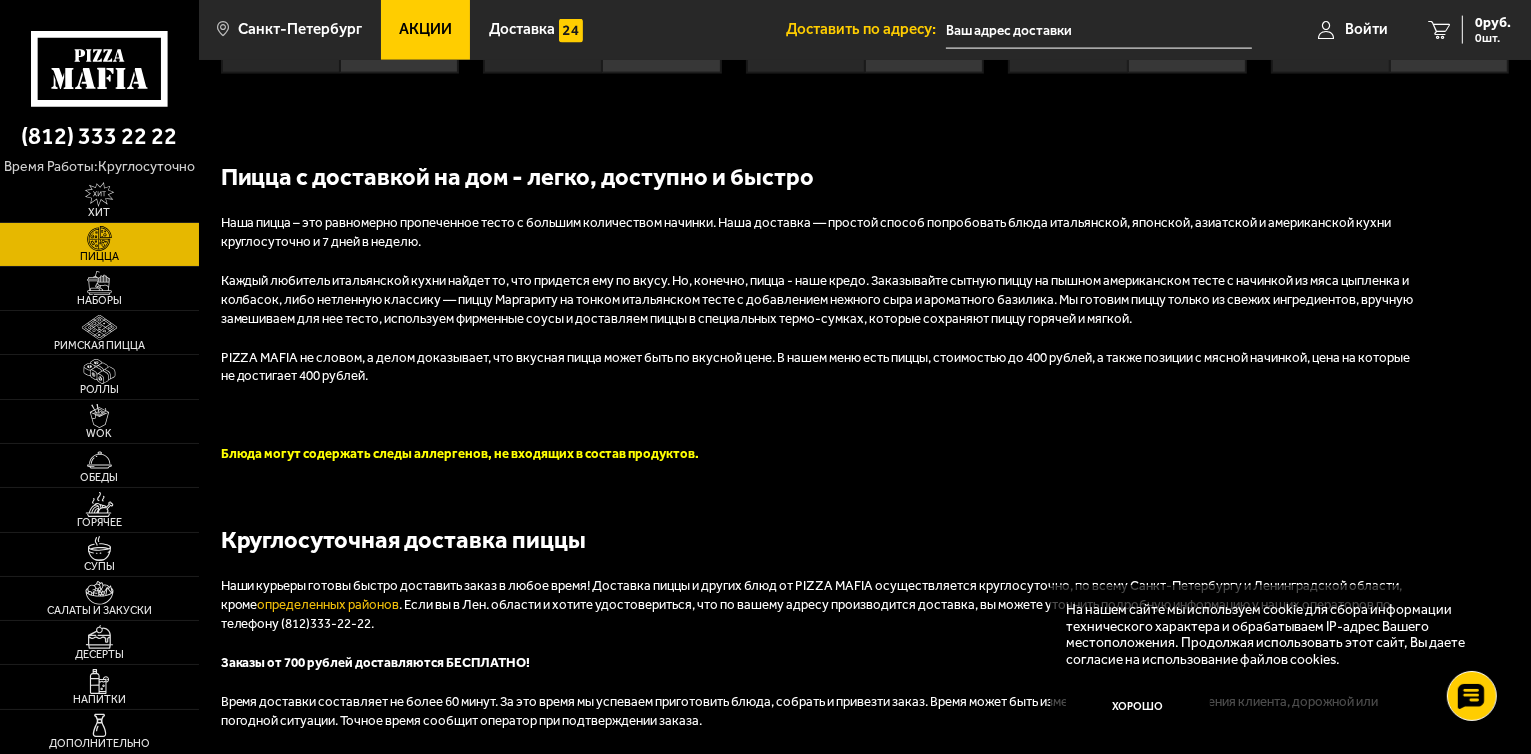 scroll, scrollTop: 3164, scrollLeft: 0, axis: vertical 